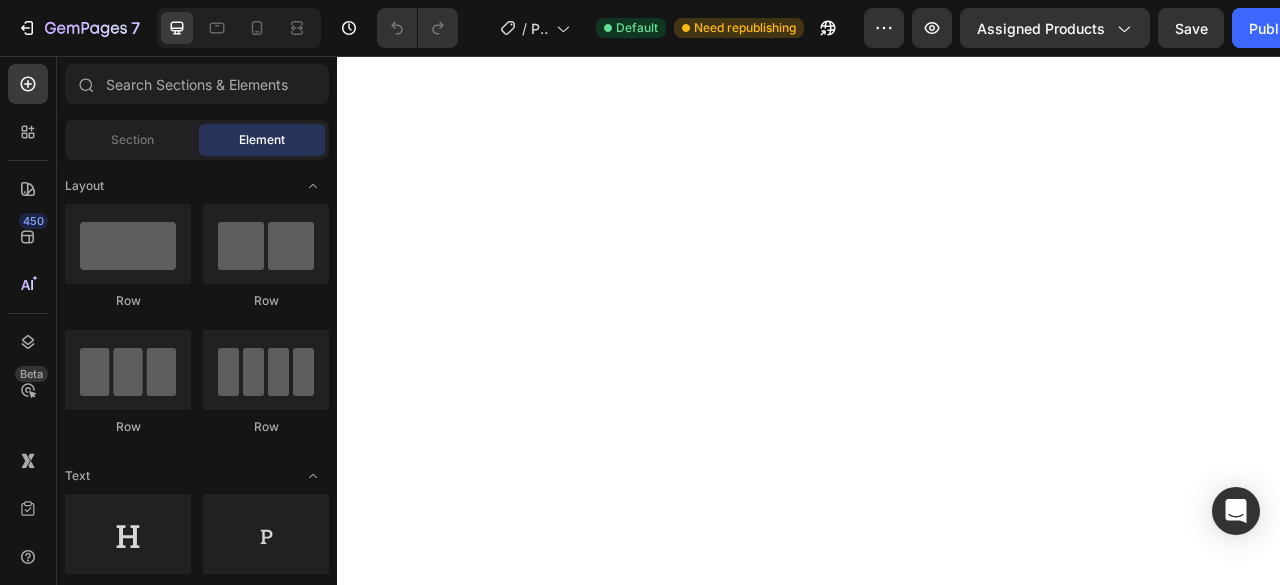 scroll, scrollTop: 0, scrollLeft: 0, axis: both 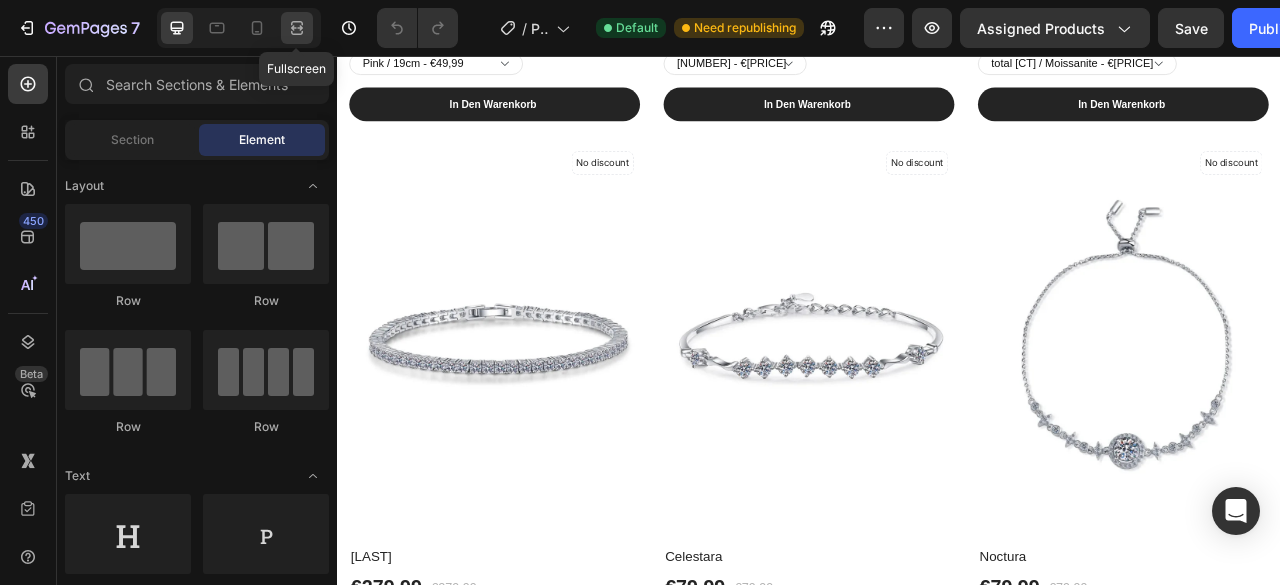 click 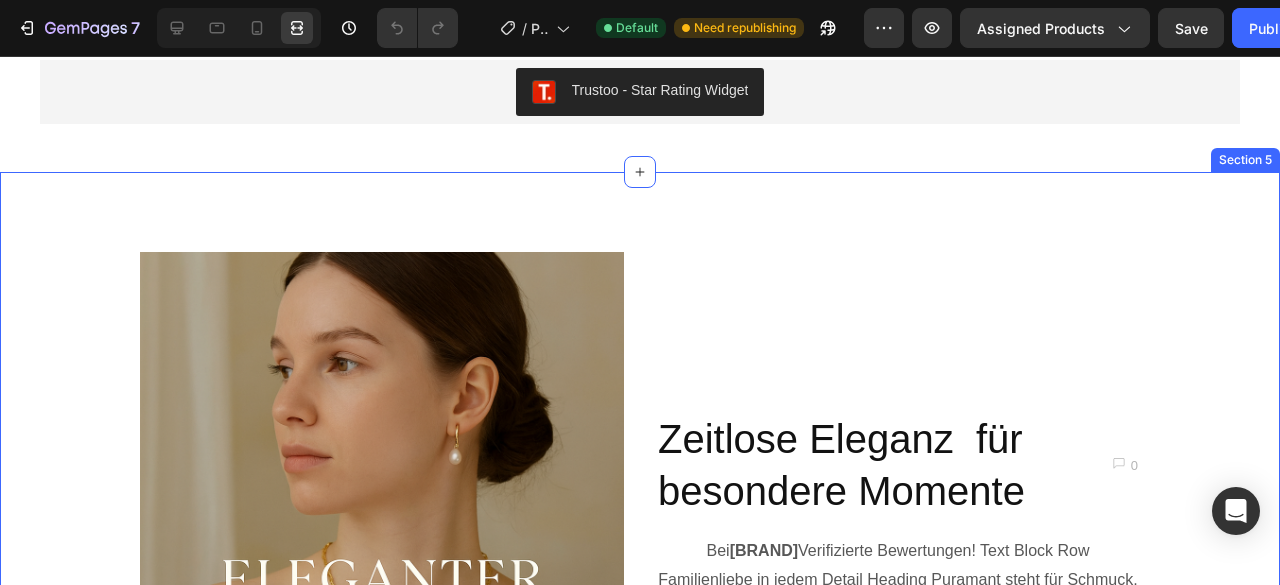 scroll, scrollTop: 3100, scrollLeft: 0, axis: vertical 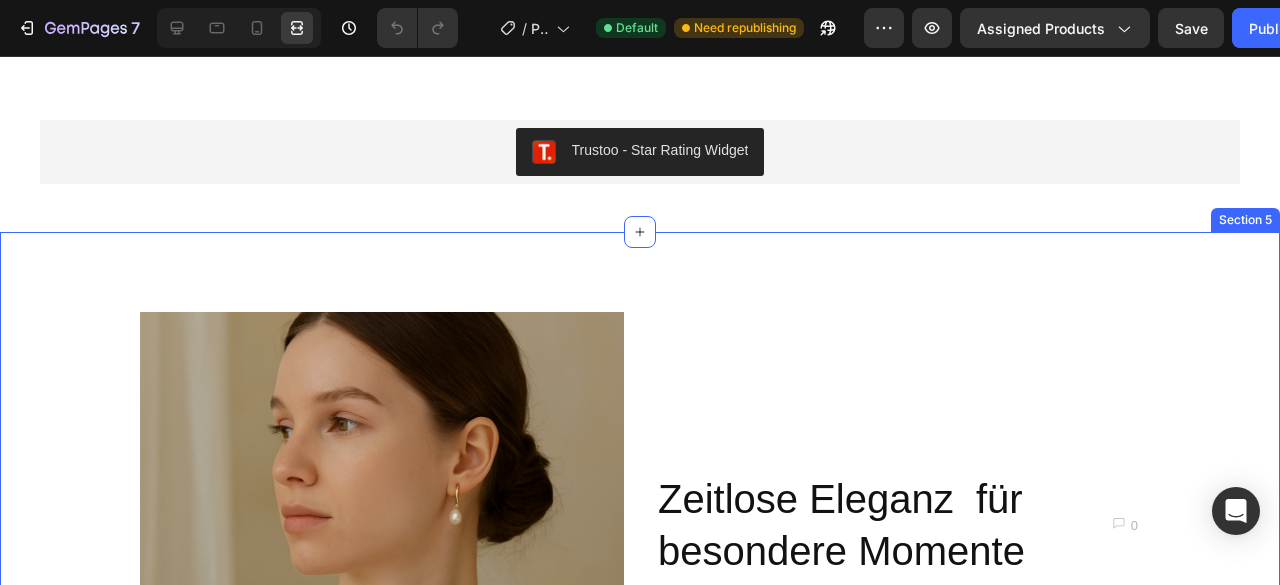 click on "Bei  Puramant  verbinden wir stilvolles Design mit höchster Qualität. Unsere Schmuckstücke stehen für feminine Anmut, dezente Eleganz und liebevolleHandwerkskunst.Jedes Detail – von der zarten Perle bis zur feinen Vergoldung – wird mit Sorgfalt ausgewählt, um Schmuck zu schaffen, der nicht nur berührt, sondern bleibt.  Puramant  ist mehr als Schmuck – es ist ein Gefühl von Wertschätzung, das Du jeden Tag tragen kannst. Text block Row Familienliebe in jedem Detail Heading Puramant steht für Schmuck, der verbindet – über Generationen hinweg. Dieses Bild zeigt, was wirklich zählt: Nähe, Wärme und gemeinsame Momente. Unsere Schmuckstücke begleiten Dich und Deine Liebsten mit stilvoller Eleganz – Tag für Tag. Für die, die Dir am Herzen liegen. Text block Image Row Section 5" at bounding box center (640, 853) 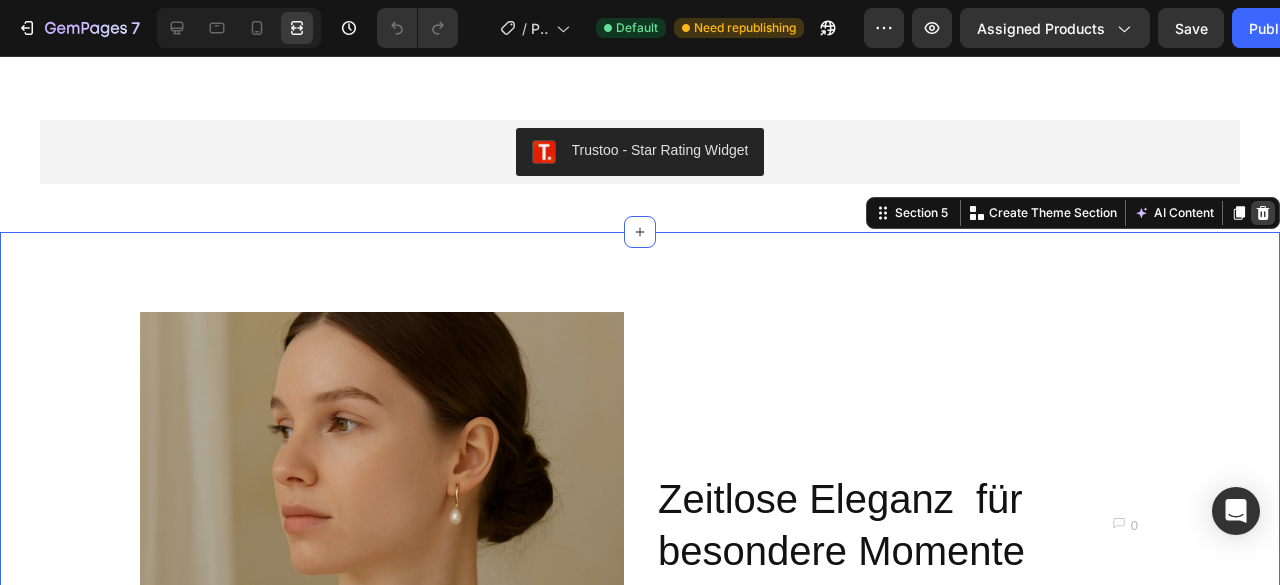 click 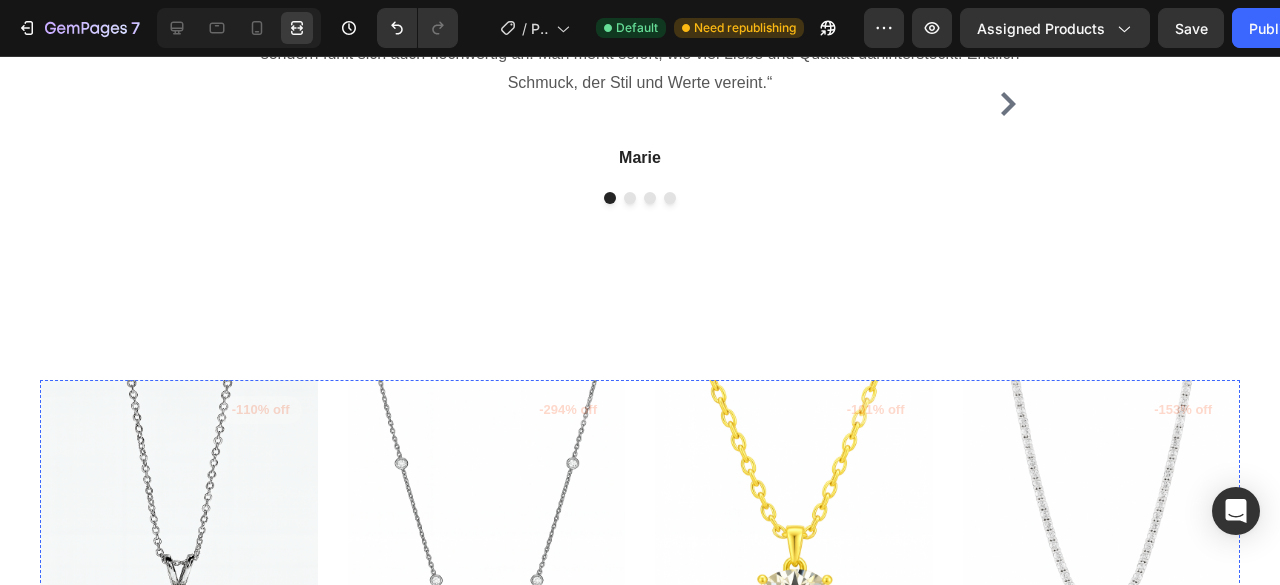 scroll, scrollTop: 1810, scrollLeft: 0, axis: vertical 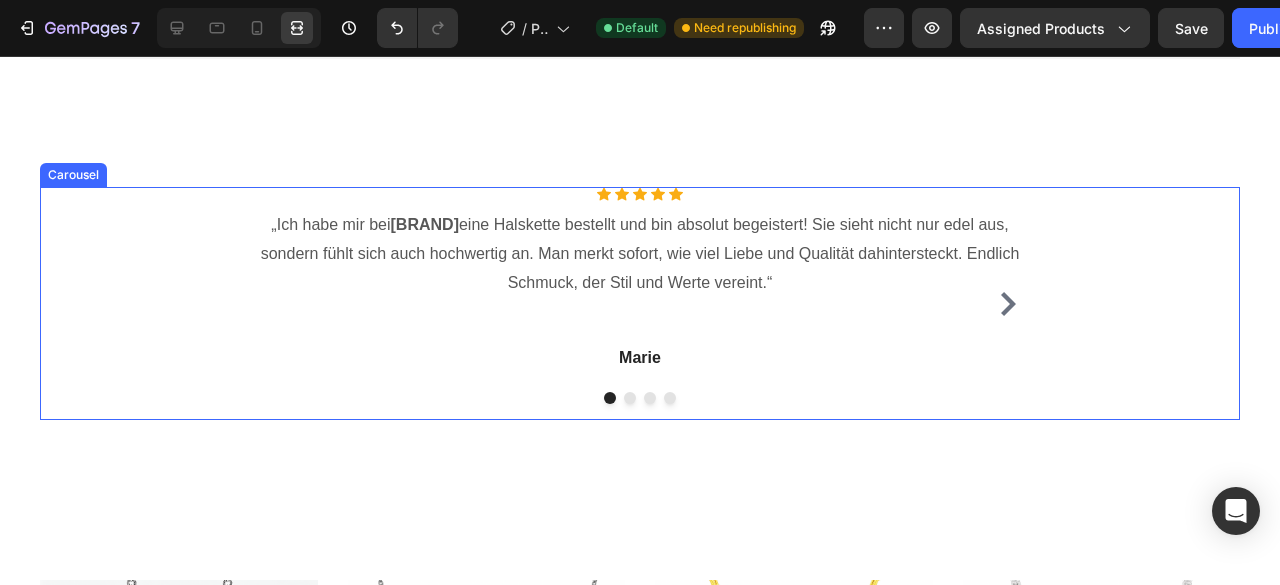 click 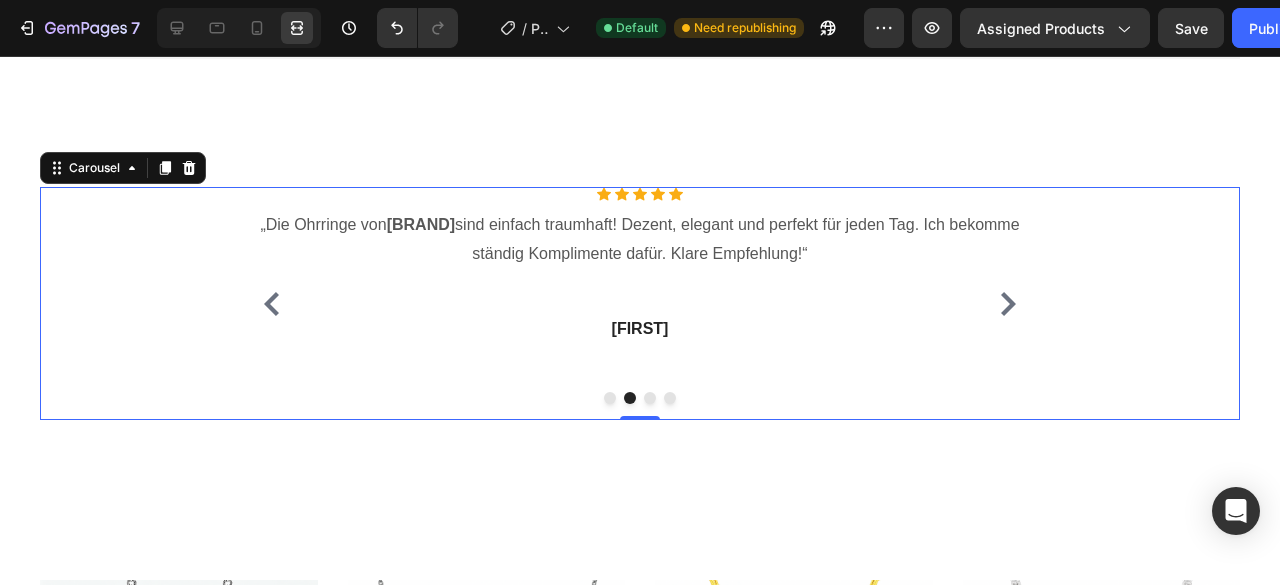 click 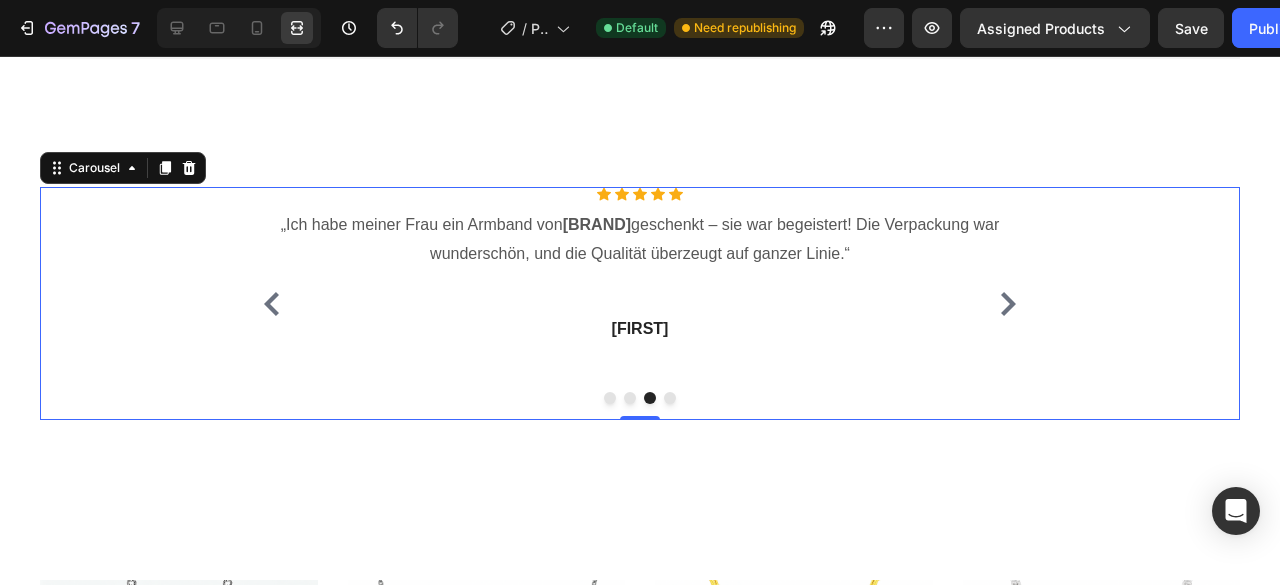 click 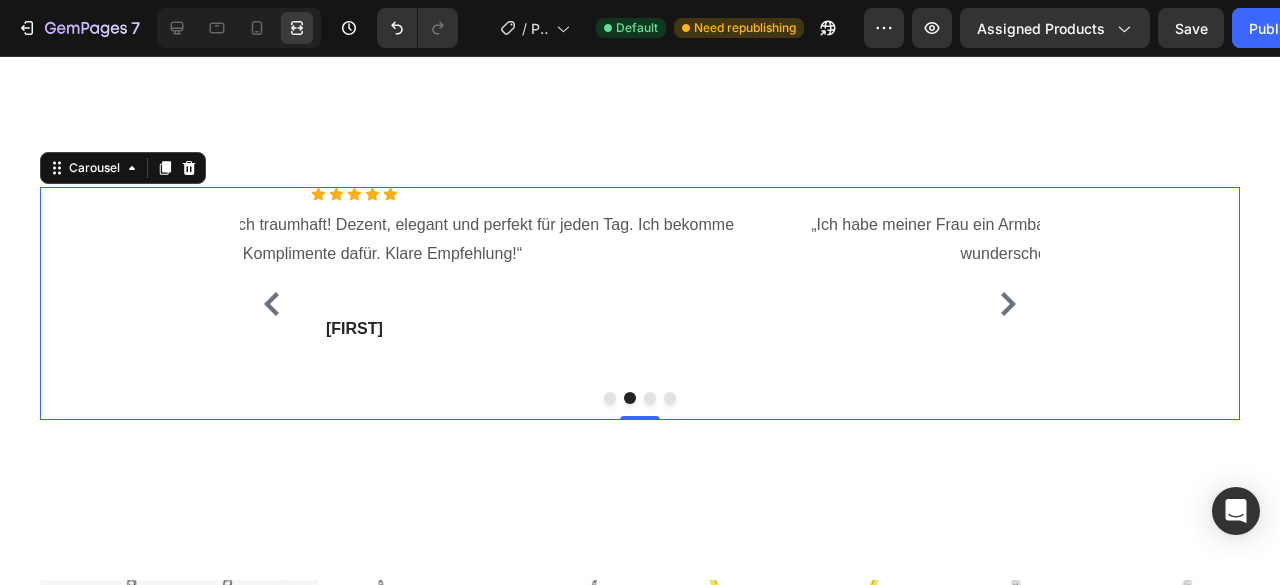 click 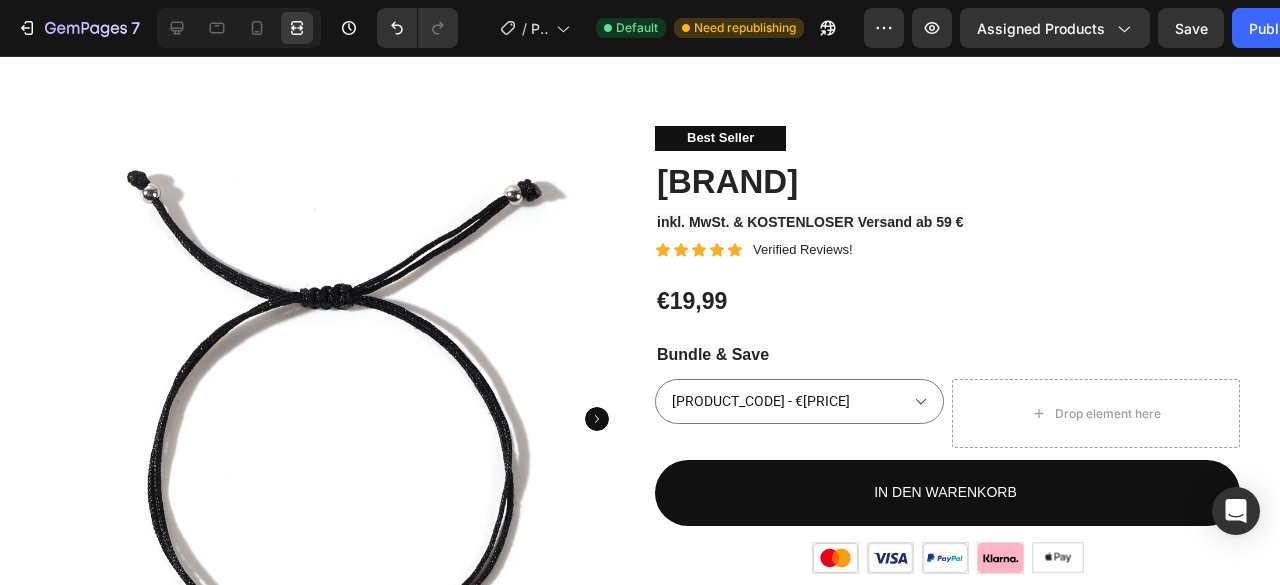 scroll, scrollTop: 10, scrollLeft: 0, axis: vertical 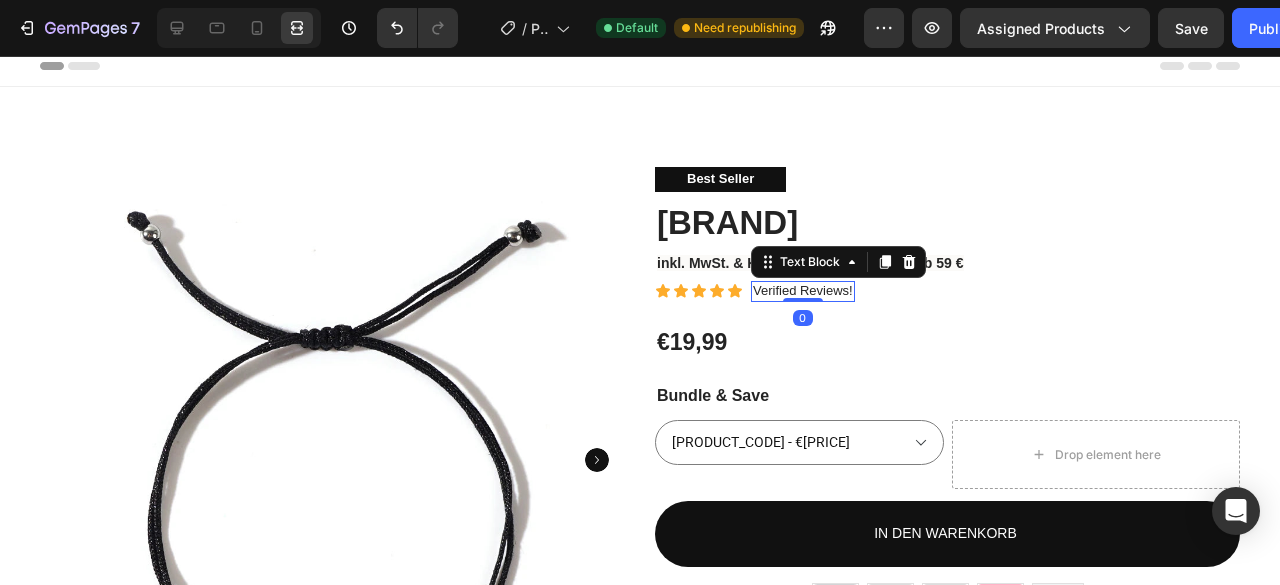 click on "Verified Reviews!" at bounding box center [803, 291] 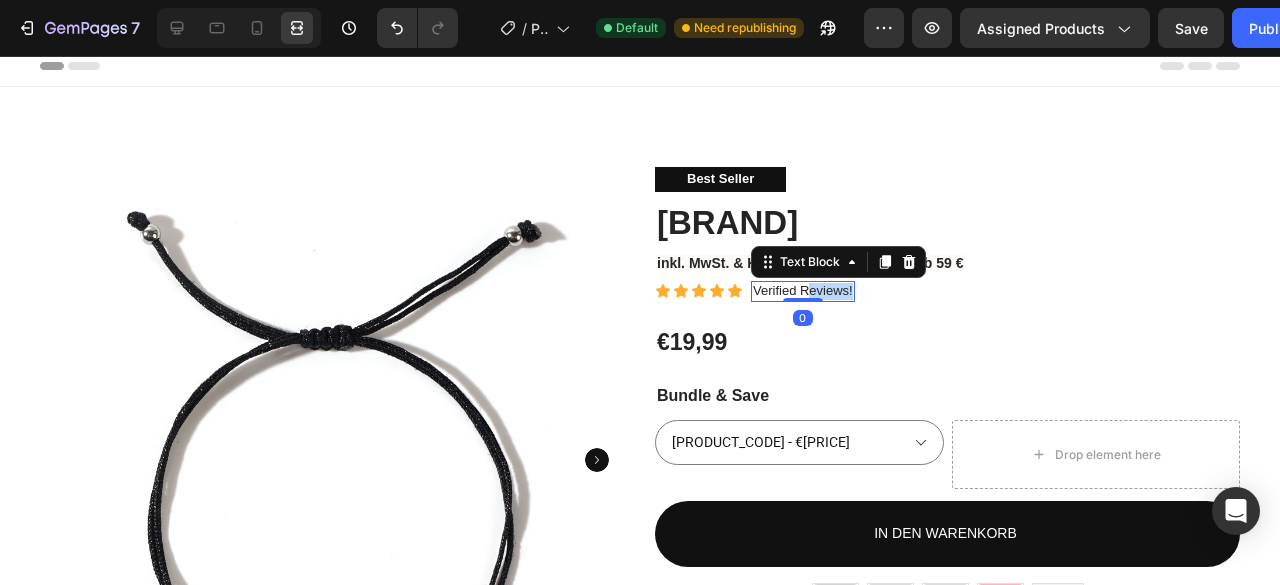 click on "Verified Reviews!" at bounding box center (803, 291) 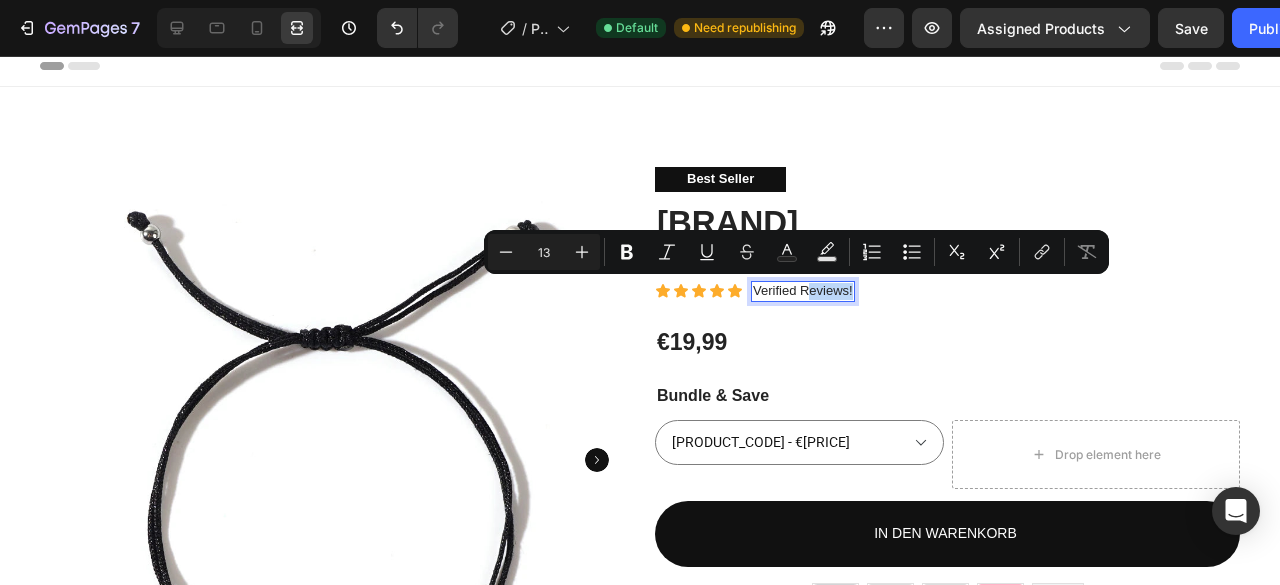 copy on "Verified Reviews!" 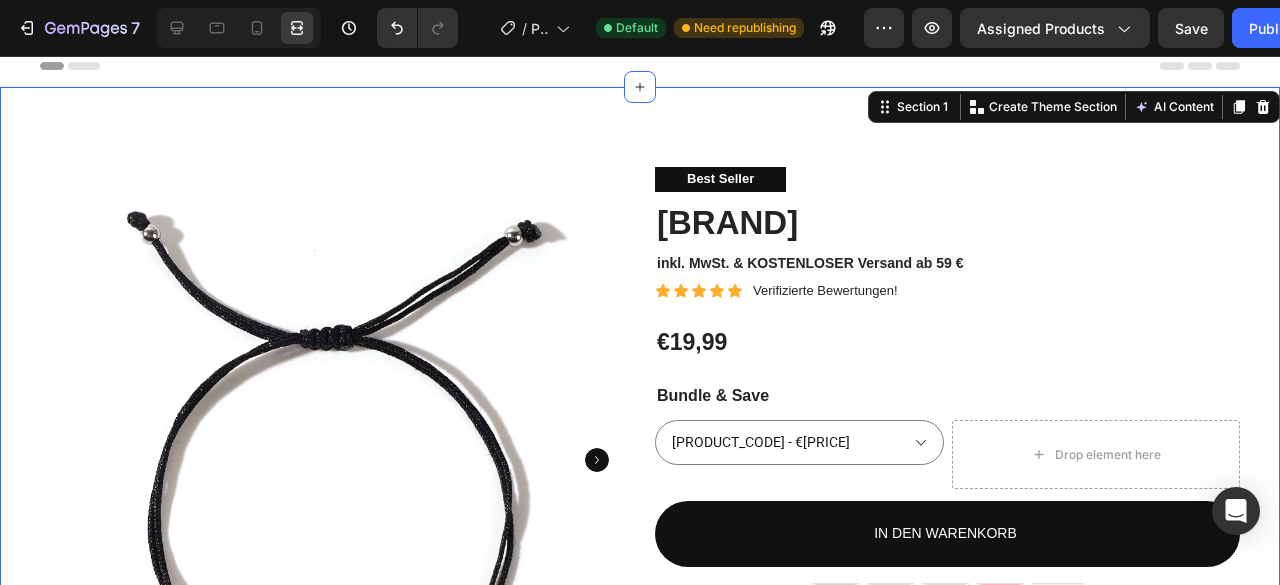 click on "Product Images
Produktdetails
Versand und Rücksendungen
Zahlungsmöglichkeiten  Accordion Best Seller Text Block Alphaband Product Title inkl. MwSt. & KOSTENLOSER Versand ab 59 € Text Block Icon Icon Icon Icon Icon Icon List Verifizierte Bewertungen! Text Block Row €19,99 Product Price Product Price Bundle & Save Text Block   QT-B23121301Y - €19,99  QT-B23121301Z - €19,99  QT-B23121301W - €19,99  QT-B23121301X - €19,99  QT-B23121301M - €19,99  QT-B23121301N - €19,99  QT-B23121301K - €19,99  QT-B23121301L - €19,99  QT-B23121301I - €19,99  QT-B23121301J - €19,99  QT-B23121301G - €19,99  QT-B23121301H - €19,99  QT-B23121301U - €19,99  QT-B23121301V - €19,99  QT-B23121301S - €19,99  QT-B23121301T - €19,99  QT-B23121301Q - €19,99  QT-B23121301R - €19,99  QT-B23121301O - €19,99
Row" at bounding box center [640, 570] 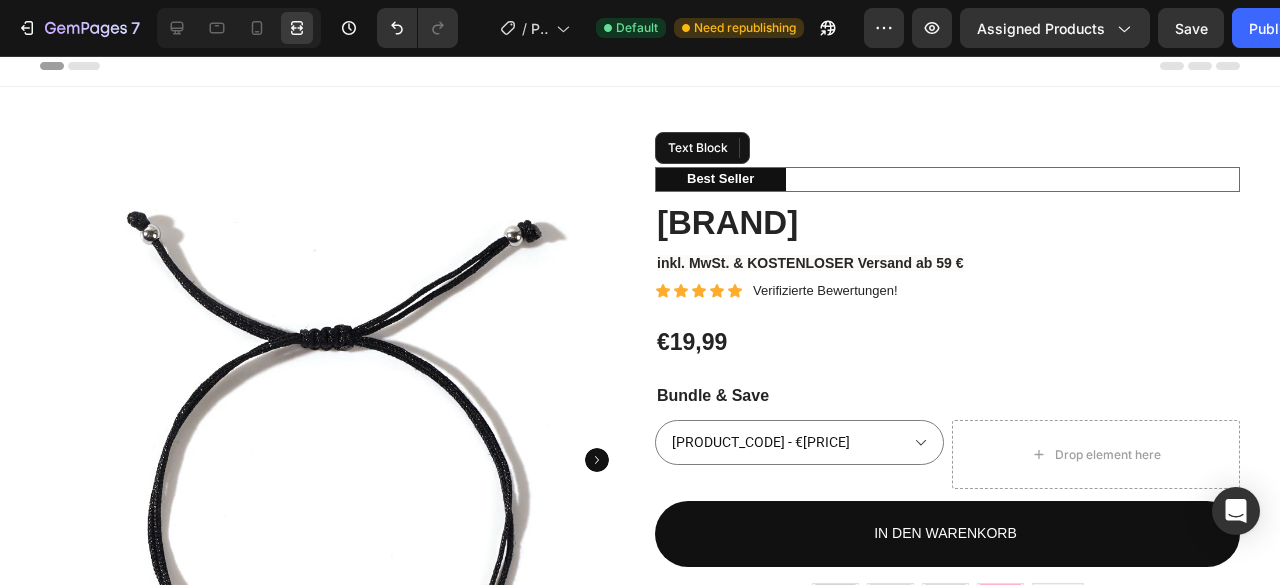 click on "Best Seller" at bounding box center [720, 179] 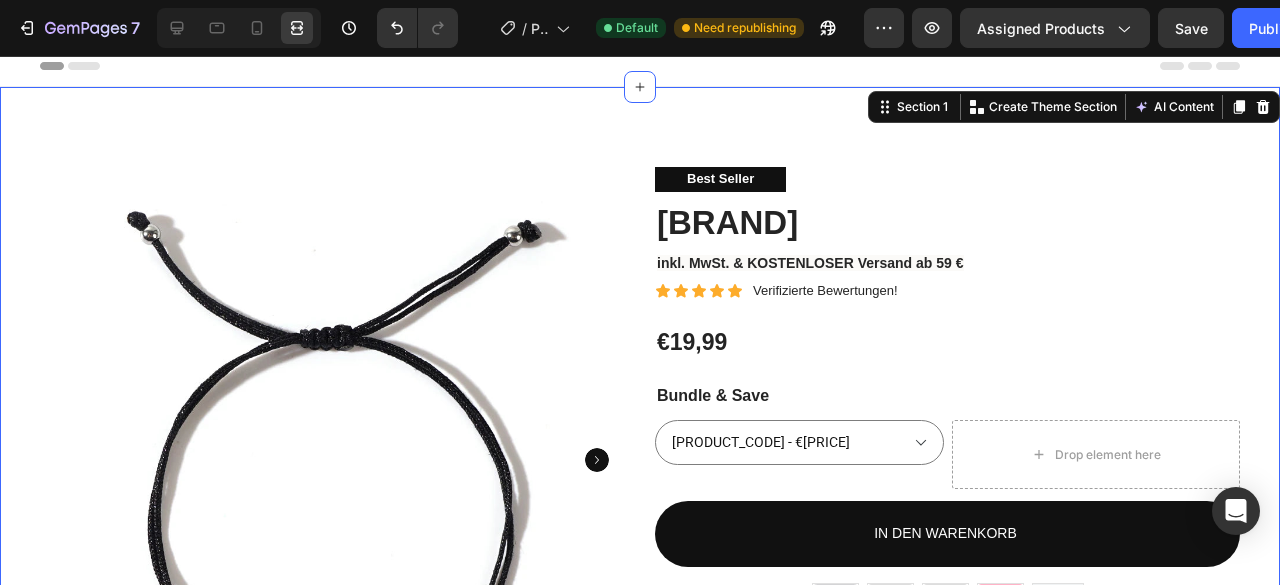 click on "Product Images
Produktdetails
Versand und Rücksendungen
Zahlungsmöglichkeiten  Accordion Best Seller Text Block Alphaband Product Title inkl. MwSt. & KOSTENLOSER Versand ab 59 € Text Block Icon Icon Icon Icon Icon Icon List Verifizierte Bewertungen! Text Block Row €19,99 Product Price Product Price Bundle & Save Text Block   QT-B23121301Y - €19,99  QT-B23121301Z - €19,99  QT-B23121301W - €19,99  QT-B23121301X - €19,99  QT-B23121301M - €19,99  QT-B23121301N - €19,99  QT-B23121301K - €19,99  QT-B23121301L - €19,99  QT-B23121301I - €19,99  QT-B23121301J - €19,99  QT-B23121301G - €19,99  QT-B23121301H - €19,99  QT-B23121301U - €19,99  QT-B23121301V - €19,99  QT-B23121301S - €19,99  QT-B23121301T - €19,99  QT-B23121301Q - €19,99  QT-B23121301R - €19,99  QT-B23121301O - €19,99
Row" at bounding box center [640, 570] 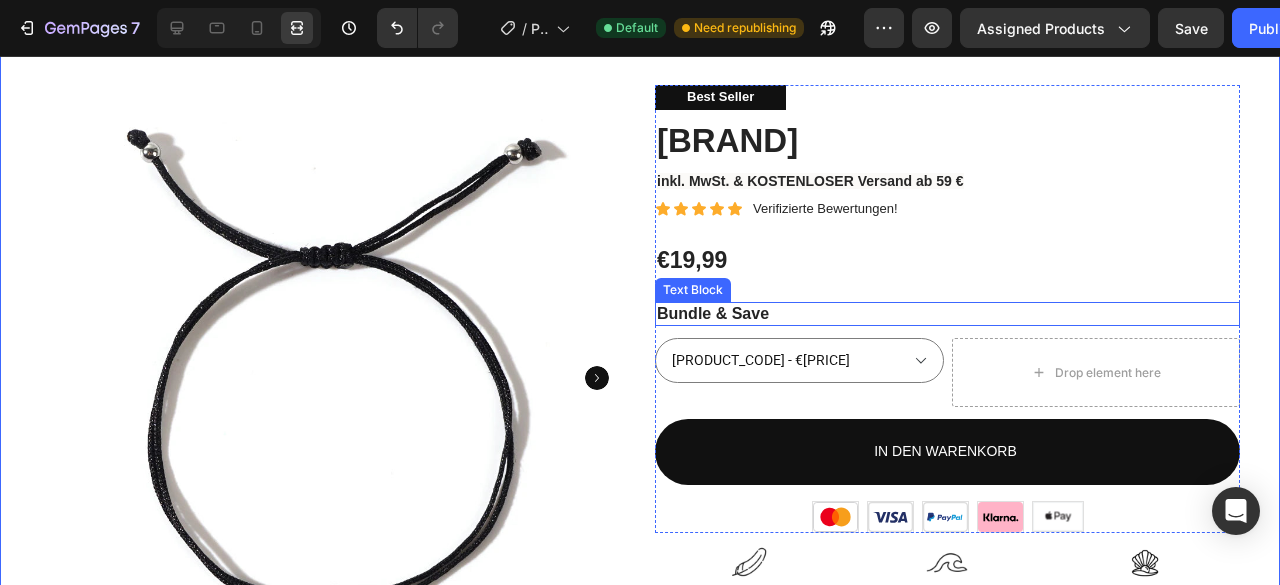 scroll, scrollTop: 110, scrollLeft: 0, axis: vertical 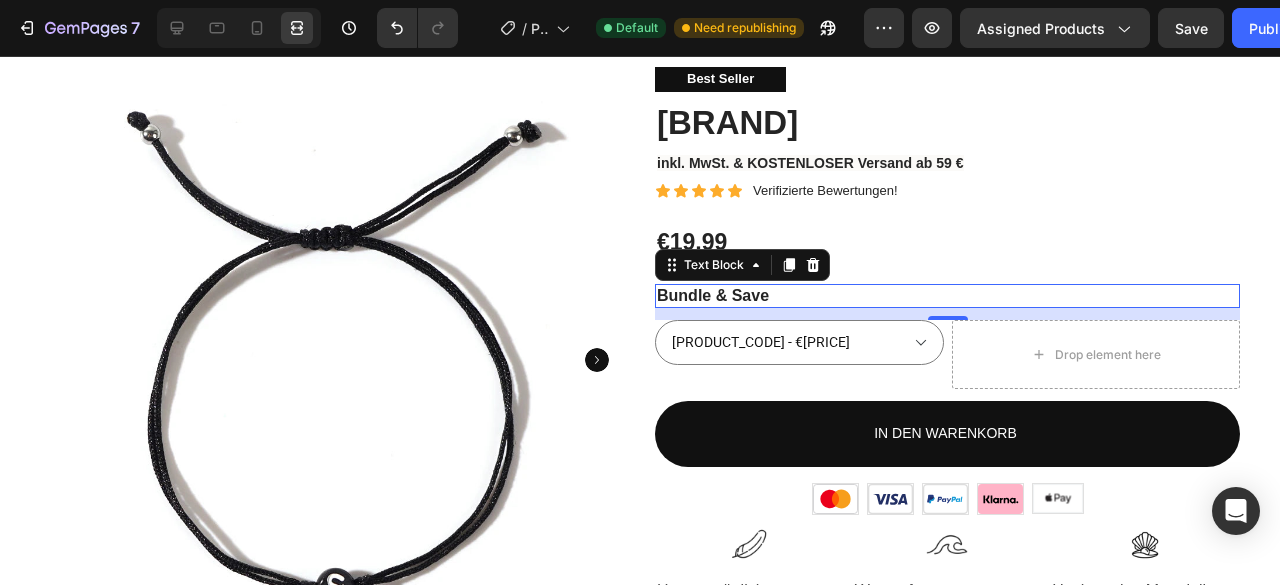 click on "Bundle & Save" at bounding box center [947, 296] 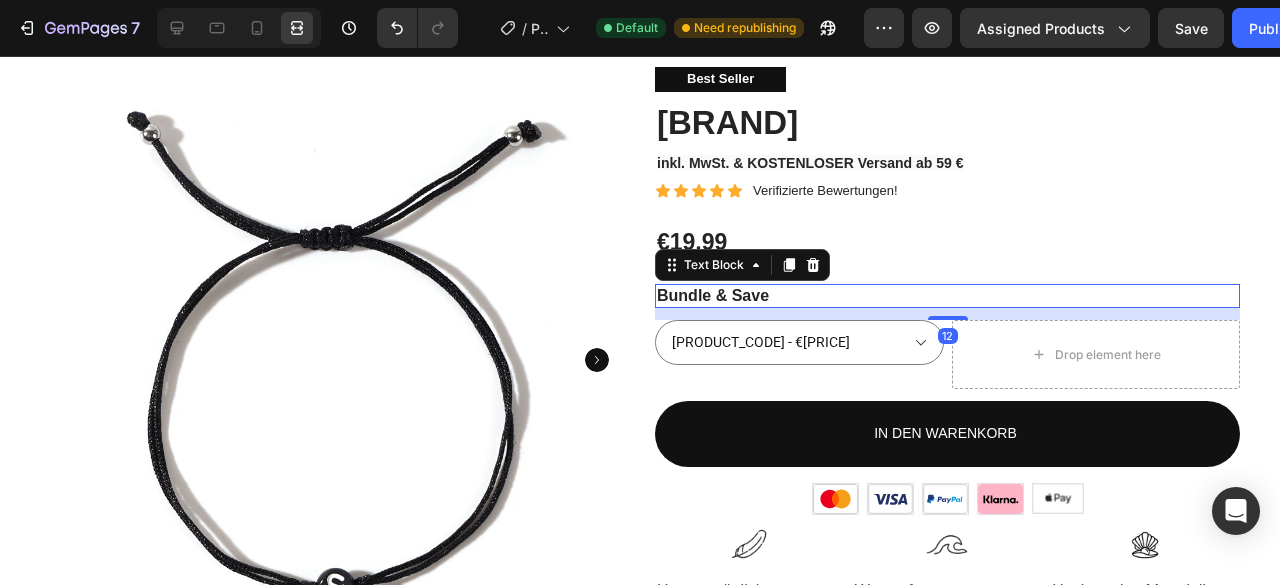 click on "Bundle & Save" at bounding box center (947, 296) 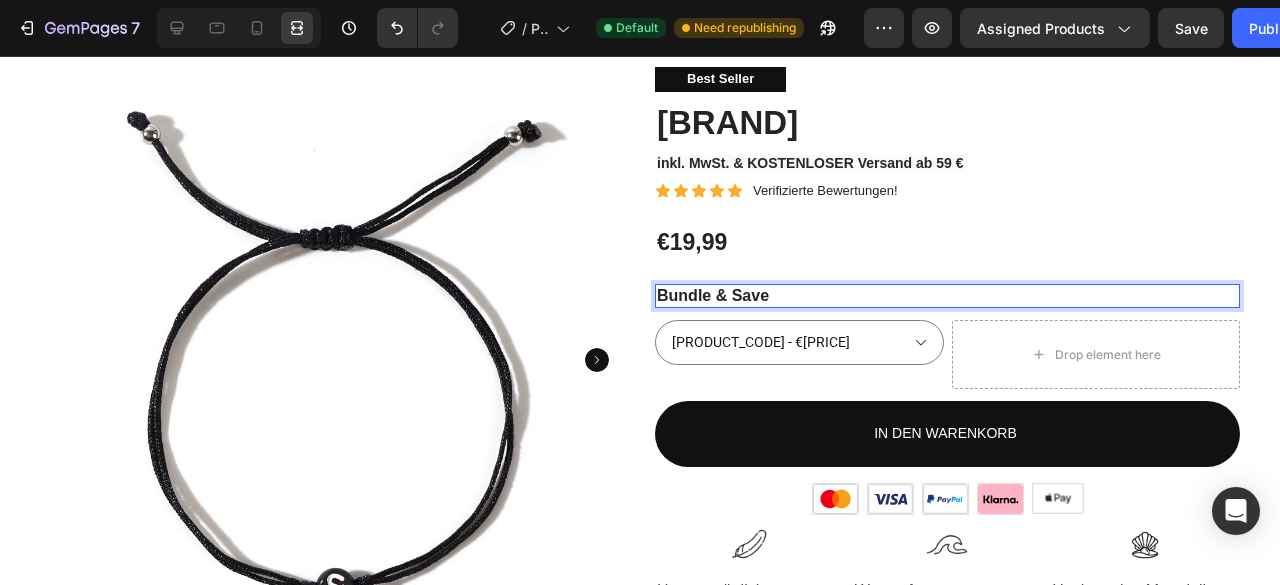 click on "Bundle & Save" at bounding box center (947, 296) 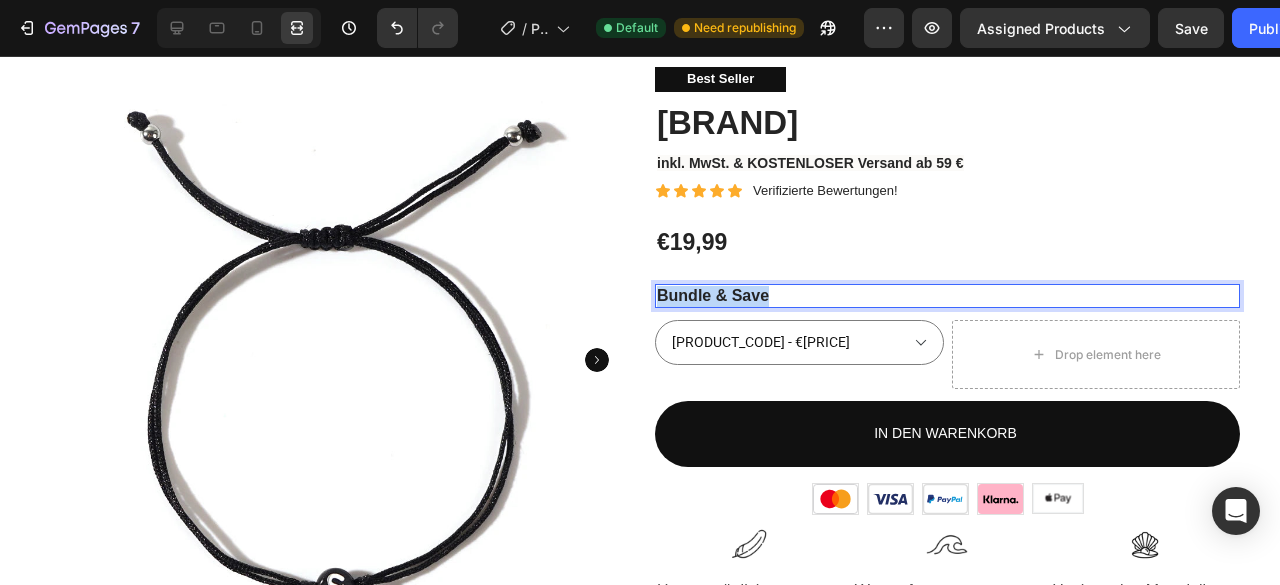 click on "Bundle & Save" at bounding box center (947, 296) 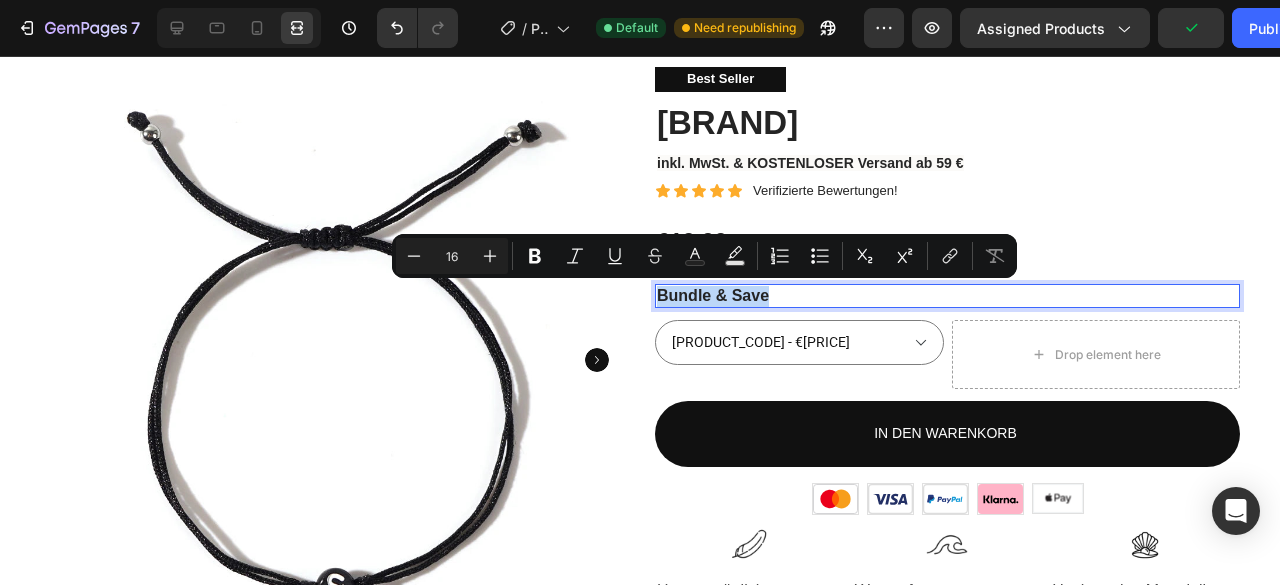 copy on "Bundle & Save" 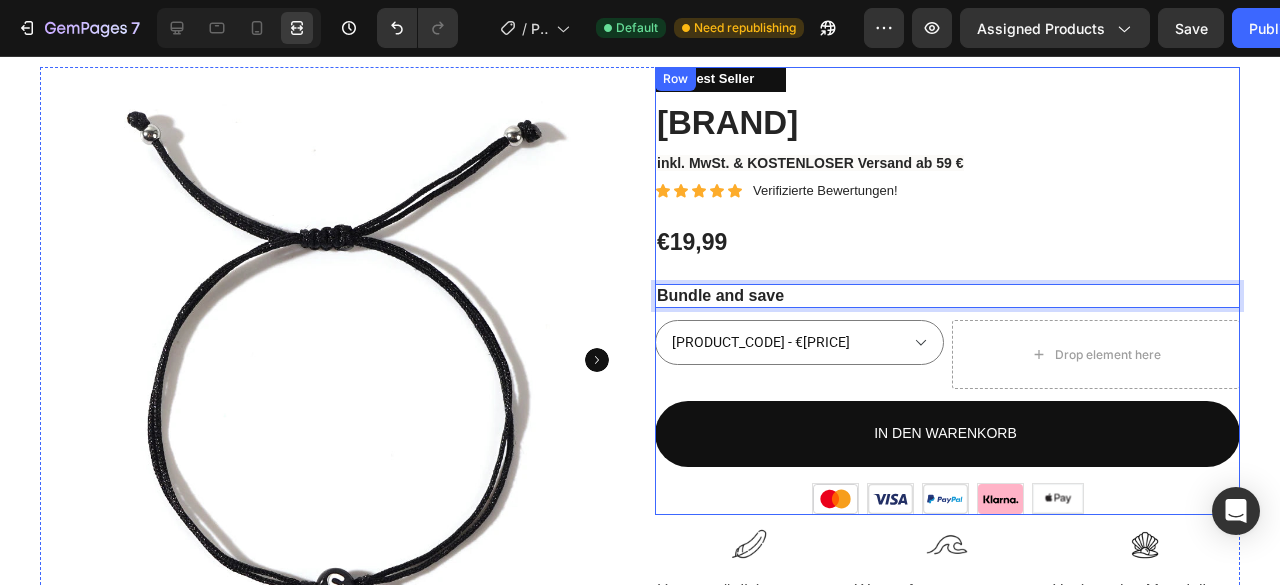 click on "Best Seller Text Block Alphaband Product Title inkl. MwSt. & KOSTENLOSER Versand ab 59 € Text Block Icon Icon Icon Icon Icon Icon List Verifizierte Bewertungen! Text Block Row €19,99 Product Price Product Price Bundle and save Text Block   12   QT-B23121301Y - €19,99  QT-B23121301Z - €19,99  QT-B23121301W - €19,99  QT-B23121301X - €19,99  QT-B23121301M - €19,99  QT-B23121301N - €19,99  QT-B23121301K - €19,99  QT-B23121301L - €19,99  QT-B23121301I - €19,99  QT-B23121301J - €19,99  QT-B23121301G - €19,99  QT-B23121301H - €19,99  QT-B23121301U - €19,99  QT-B23121301V - €19,99  QT-B23121301S - €19,99  QT-B23121301T - €19,99  QT-B23121301Q - €19,99  QT-B23121301R - €19,99  QT-B23121301O - €19,99  QT-B23121301P - €19,99  QT-B23121301E - €19,99  QT-B23121301F - €19,99  QT-B23121301C - €19,99  QT-B23121301D - €19,99  QT-B23121301A - €19,99  QT-B23121301B - €19,99  Product Variants & Swatches
Drop element here Row In den Warenkorb Add to Cart" at bounding box center [947, 291] 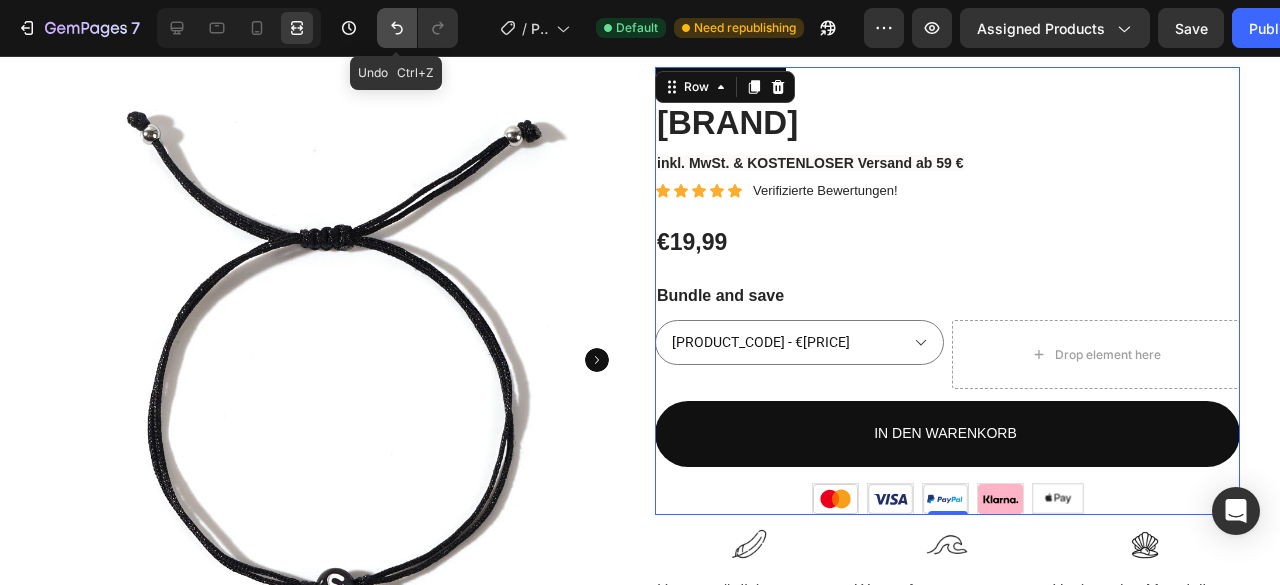 click 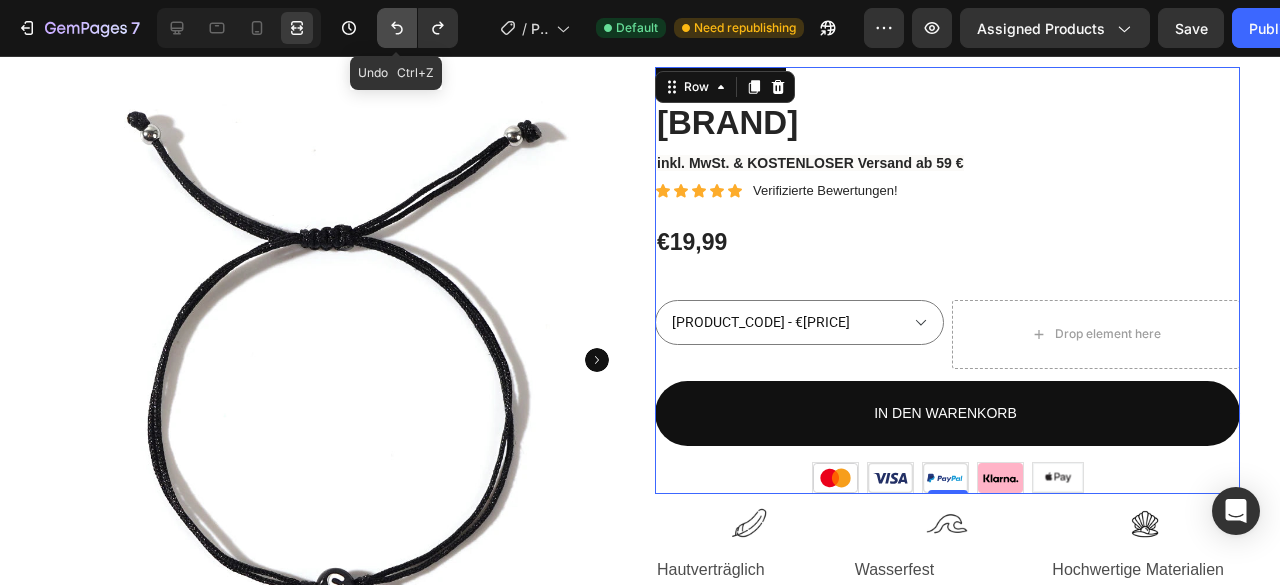click 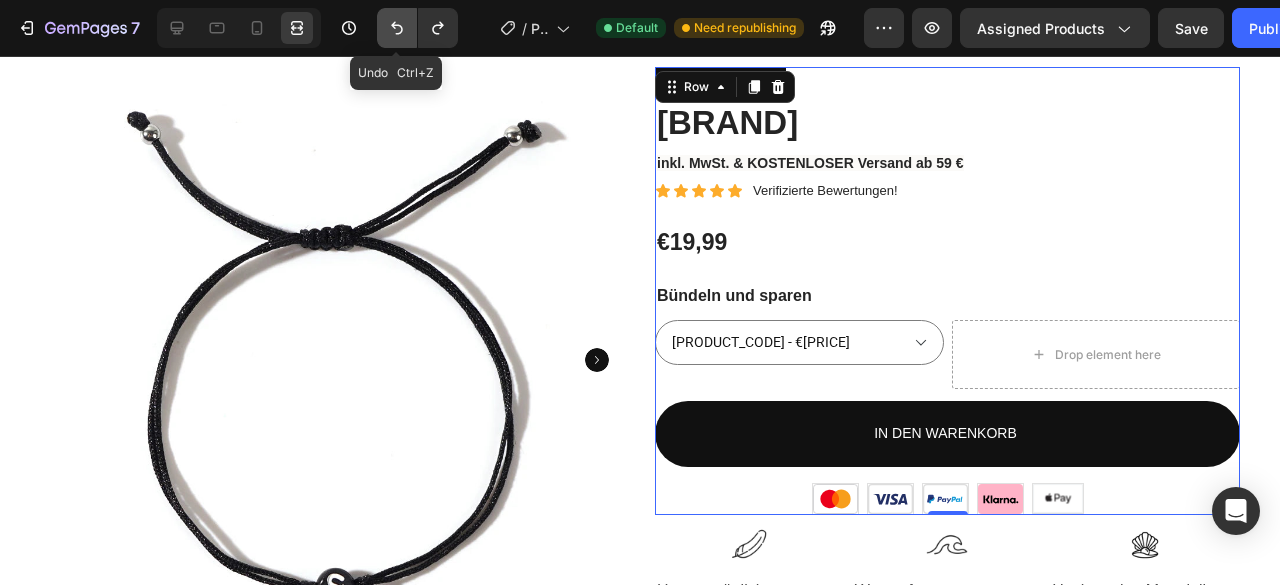 click 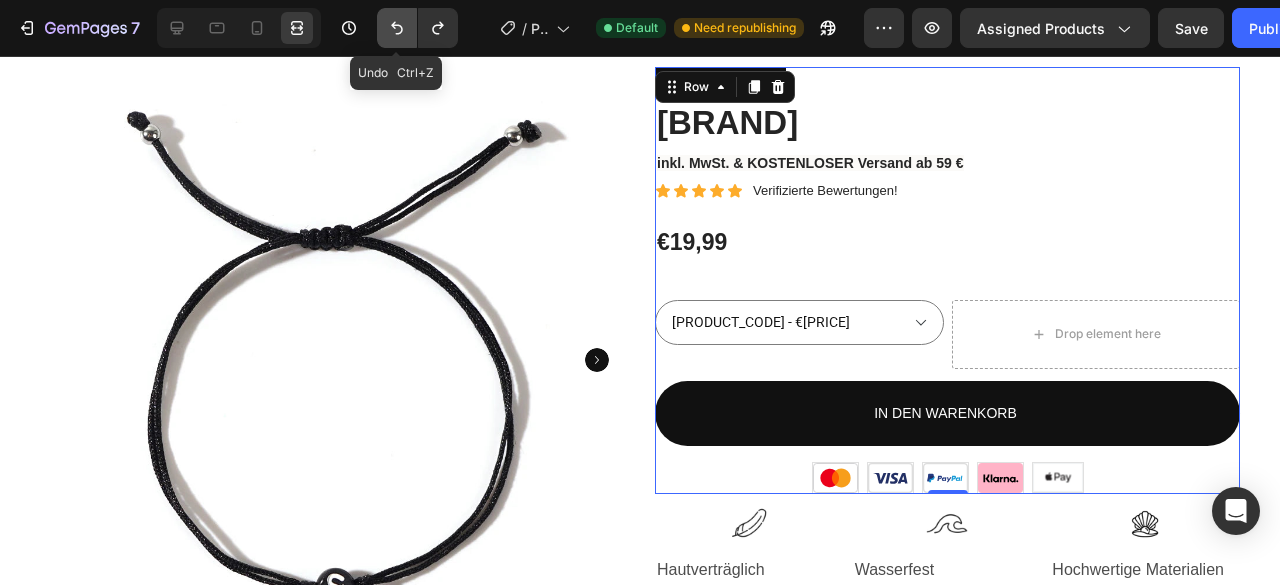 click 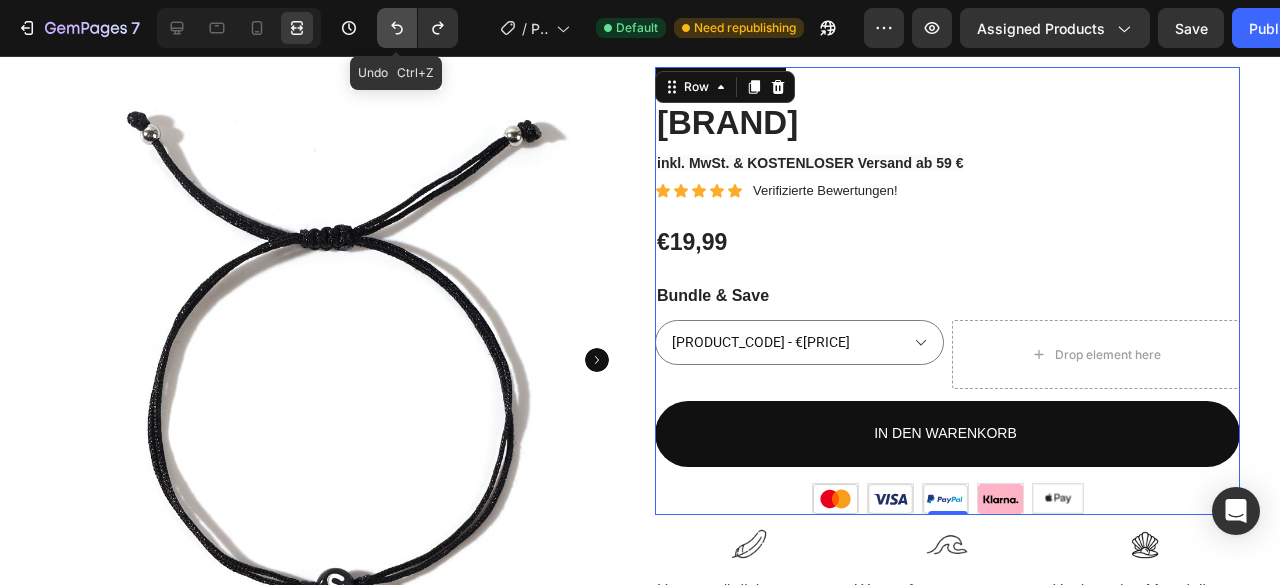 click 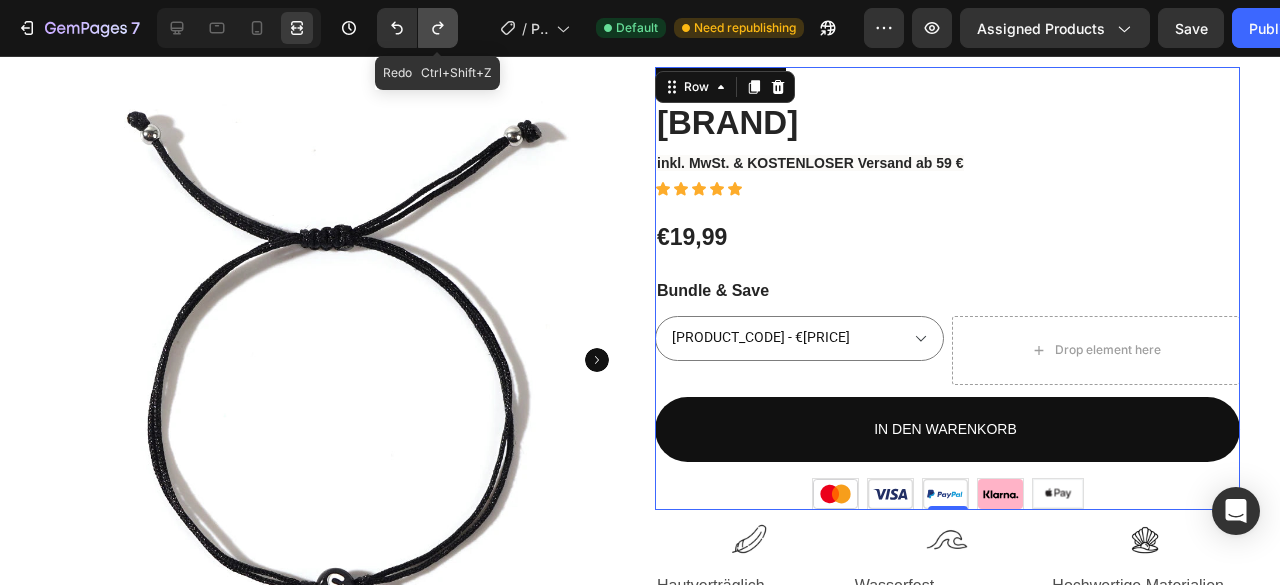 click 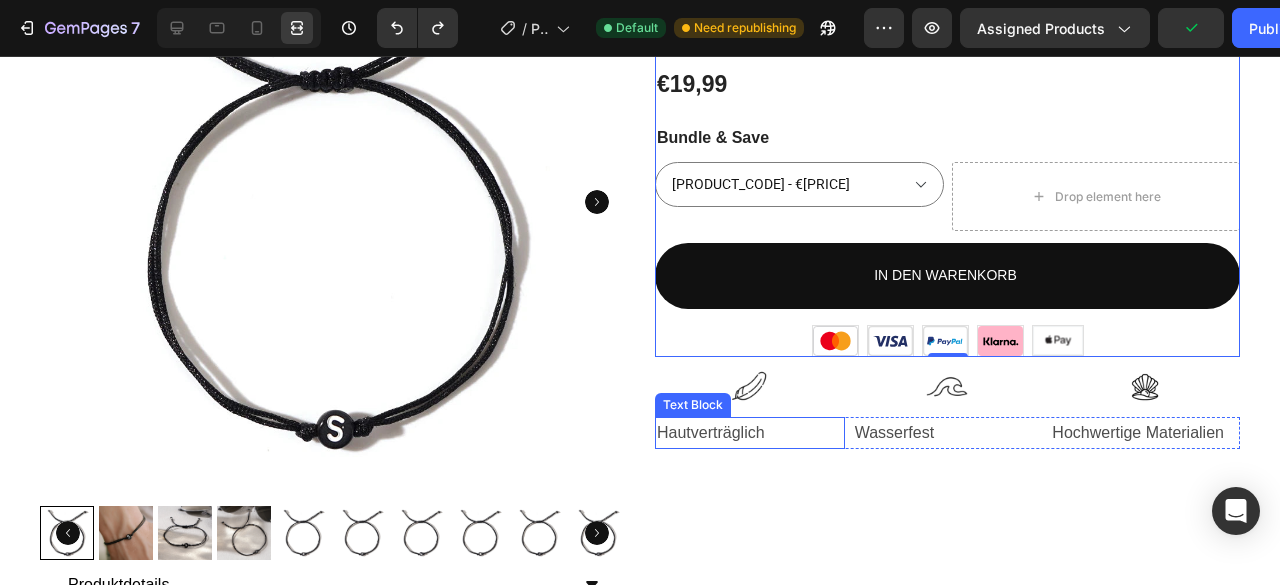 scroll, scrollTop: 310, scrollLeft: 0, axis: vertical 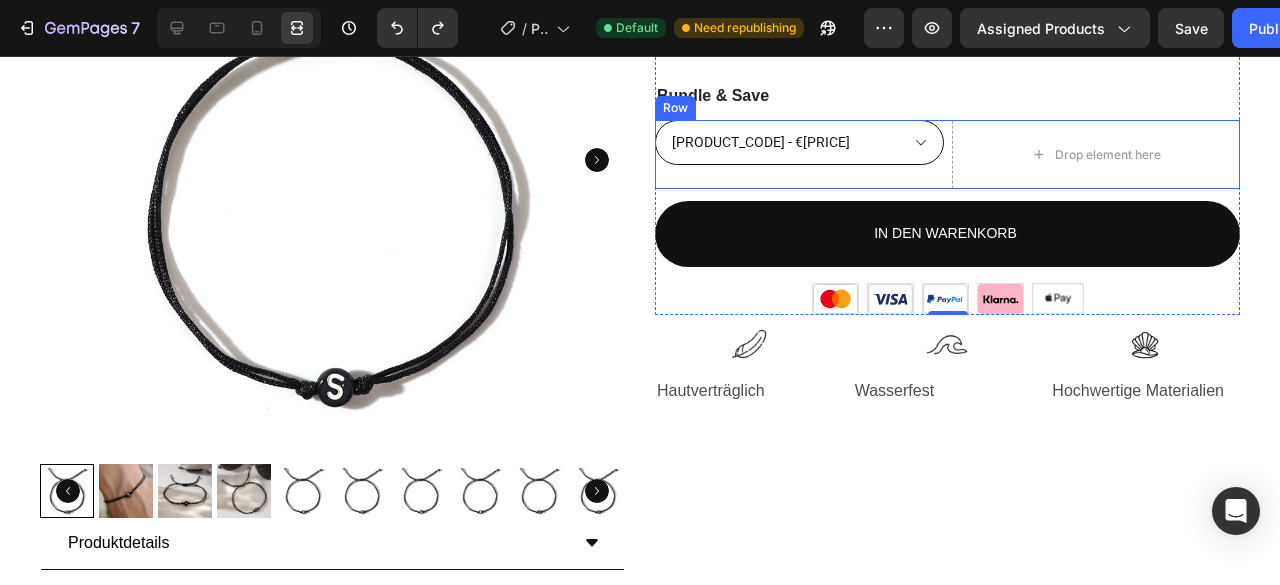 click on "QT-B23121301Y - €19,99  QT-B23121301Z - €19,99  QT-B23121301W - €19,99  QT-B23121301X - €19,99  QT-B23121301M - €19,99  QT-B23121301N - €19,99  QT-B23121301K - €19,99  QT-B23121301L - €19,99  QT-B23121301I - €19,99  QT-B23121301J - €19,99  QT-B23121301G - €19,99  QT-B23121301H - €19,99  QT-B23121301U - €19,99  QT-B23121301V - €19,99  QT-B23121301S - €19,99  QT-B23121301T - €19,99  QT-B23121301Q - €19,99  QT-B23121301R - €19,99  QT-B23121301O - €19,99  QT-B23121301P - €19,99  QT-B23121301E - €19,99  QT-B23121301F - €19,99  QT-B23121301C - €19,99  QT-B23121301D - €19,99  QT-B23121301A - €19,99  QT-B23121301B - €19,99" at bounding box center (799, 142) 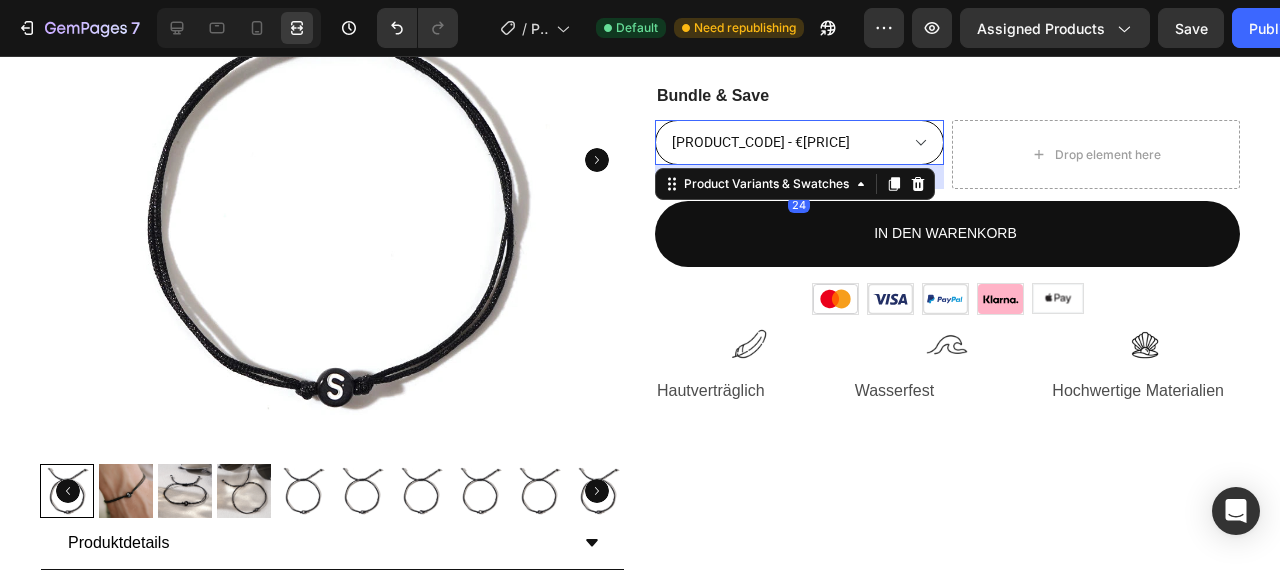 click on "QT-B23121301Y - €19,99  QT-B23121301Z - €19,99  QT-B23121301W - €19,99  QT-B23121301X - €19,99  QT-B23121301M - €19,99  QT-B23121301N - €19,99  QT-B23121301K - €19,99  QT-B23121301L - €19,99  QT-B23121301I - €19,99  QT-B23121301J - €19,99  QT-B23121301G - €19,99  QT-B23121301H - €19,99  QT-B23121301U - €19,99  QT-B23121301V - €19,99  QT-B23121301S - €19,99  QT-B23121301T - €19,99  QT-B23121301Q - €19,99  QT-B23121301R - €19,99  QT-B23121301O - €19,99  QT-B23121301P - €19,99  QT-B23121301E - €19,99  QT-B23121301F - €19,99  QT-B23121301C - €19,99  QT-B23121301D - €19,99  QT-B23121301A - €19,99  QT-B23121301B - €19,99" at bounding box center (799, 142) 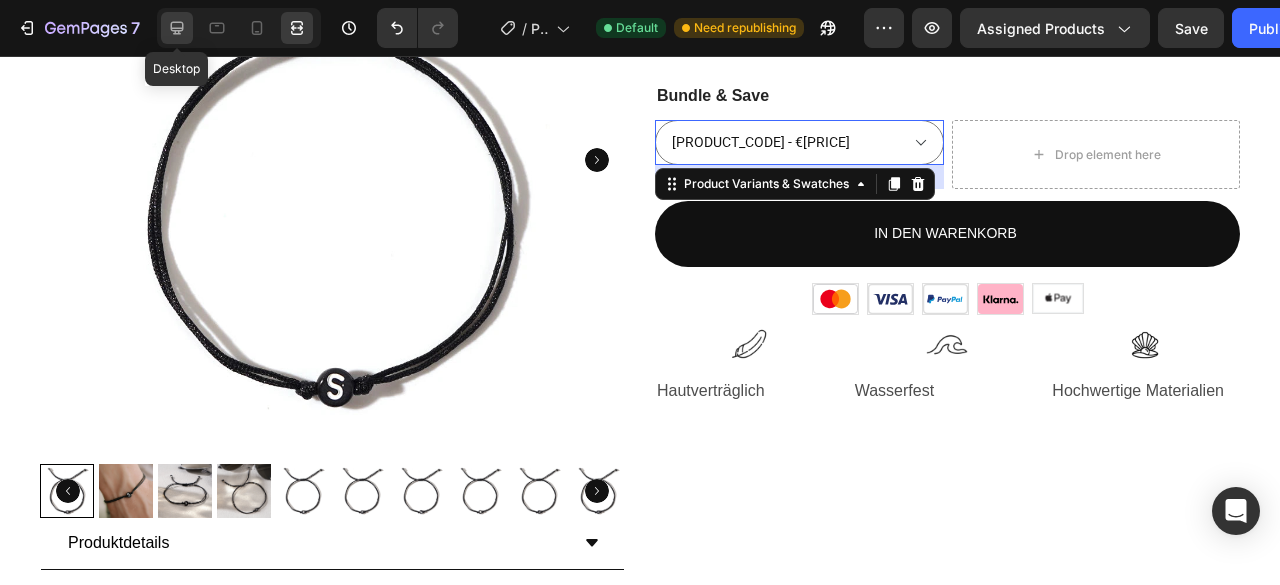 click 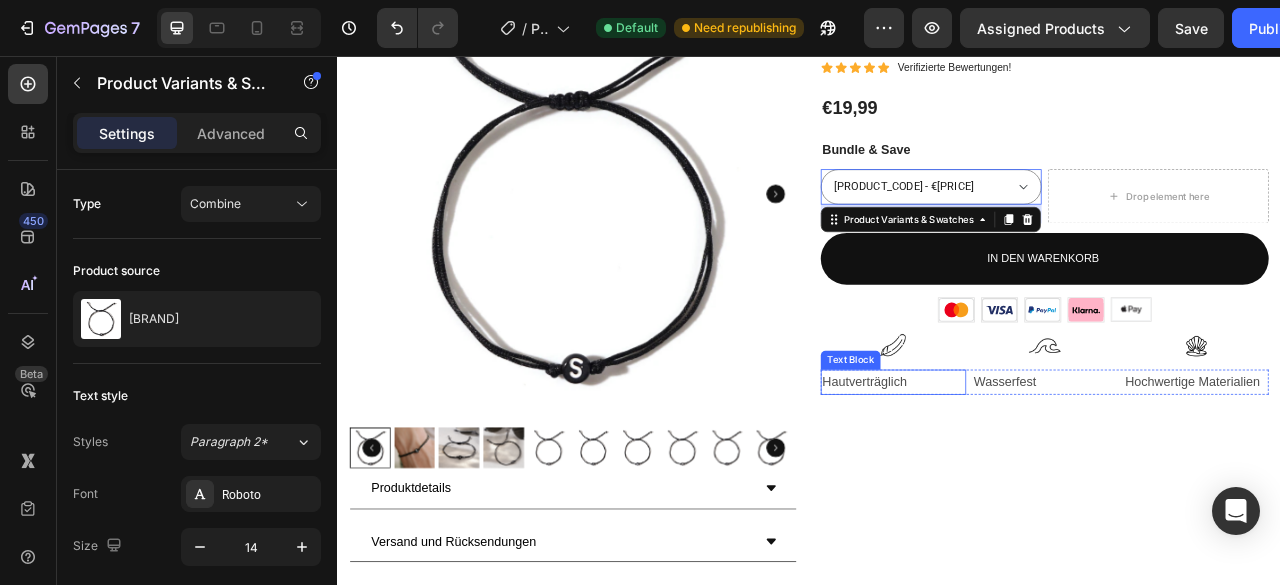 scroll, scrollTop: 199, scrollLeft: 0, axis: vertical 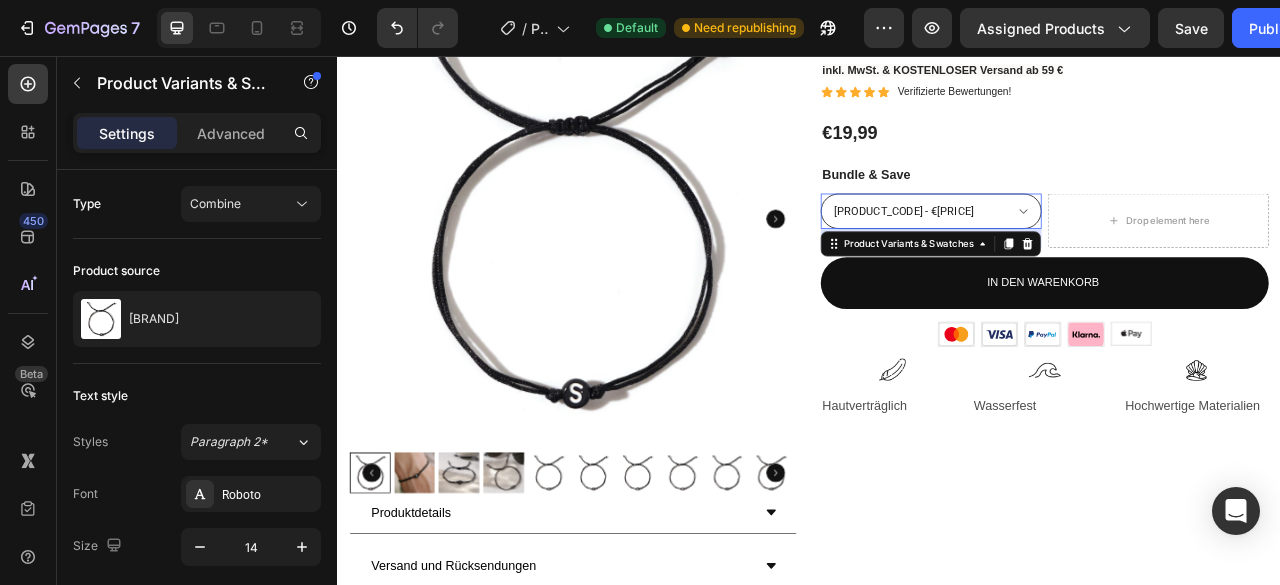 click on "QT-B23121301Y - €19,99  QT-B23121301Z - €19,99  QT-B23121301W - €19,99  QT-B23121301X - €19,99  QT-B23121301M - €19,99  QT-B23121301N - €19,99  QT-B23121301K - €19,99  QT-B23121301L - €19,99  QT-B23121301I - €19,99  QT-B23121301J - €19,99  QT-B23121301G - €19,99  QT-B23121301H - €19,99  QT-B23121301U - €19,99  QT-B23121301V - €19,99  QT-B23121301S - €19,99  QT-B23121301T - €19,99  QT-B23121301Q - €19,99  QT-B23121301R - €19,99  QT-B23121301O - €19,99  QT-B23121301P - €19,99  QT-B23121301E - €19,99  QT-B23121301F - €19,99  QT-B23121301C - €19,99  QT-B23121301D - €19,99  QT-B23121301A - €19,99  QT-B23121301B - €19,99" at bounding box center (1092, 253) 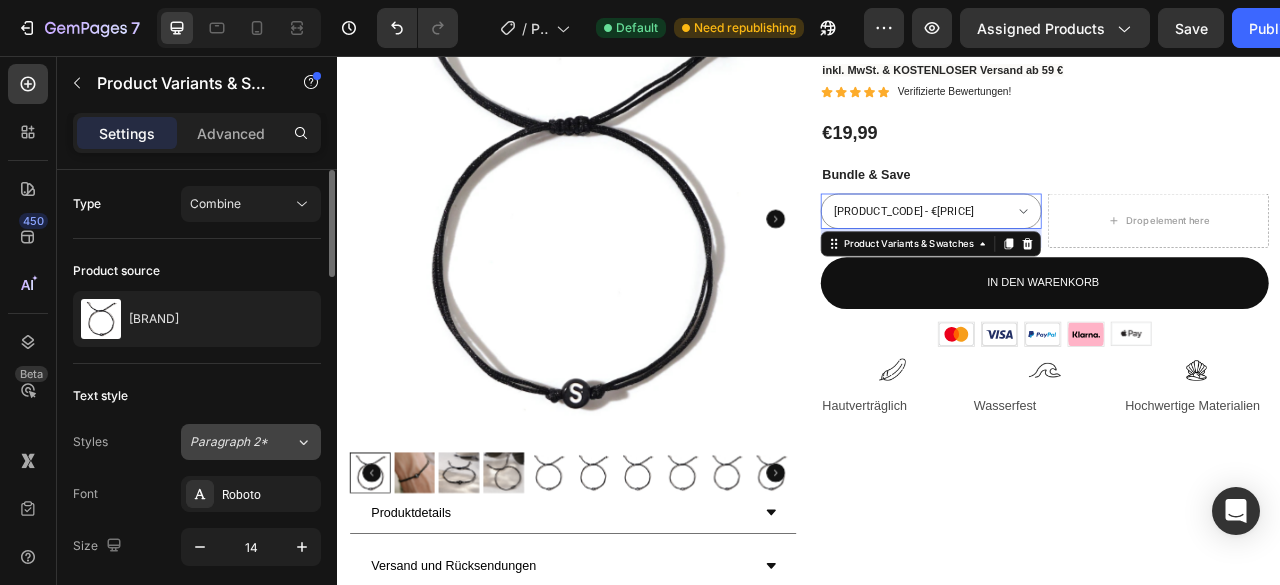 click on "Paragraph 2*" 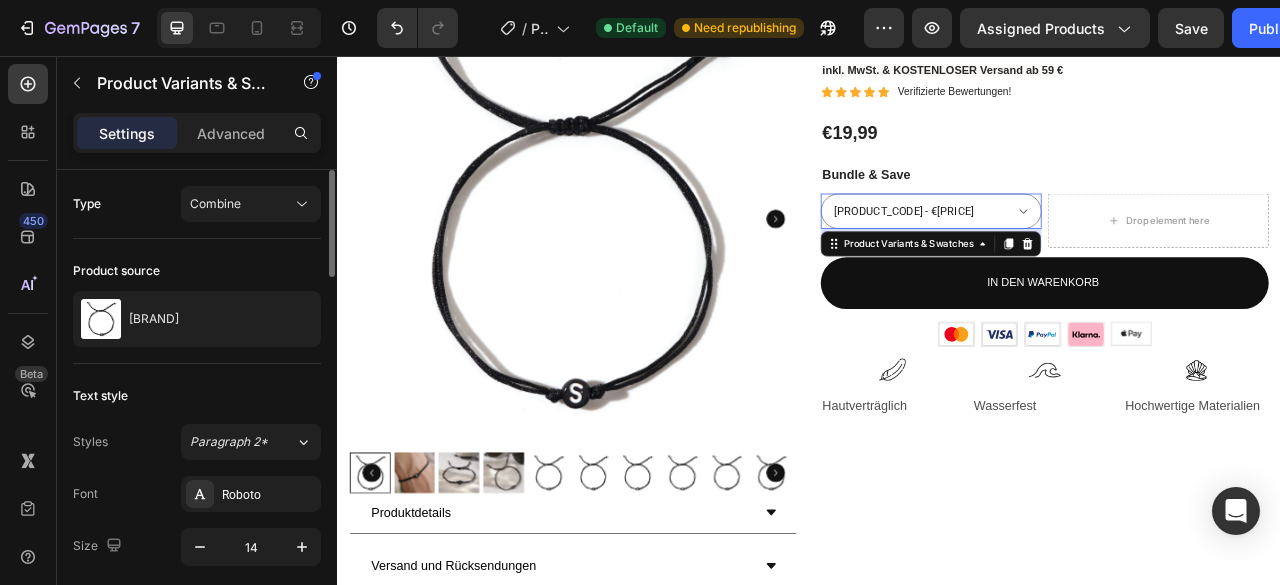 click on "Styles Paragraph 2* Font Roboto Size 14 Color 121212 Align Show more" at bounding box center [197, 599] 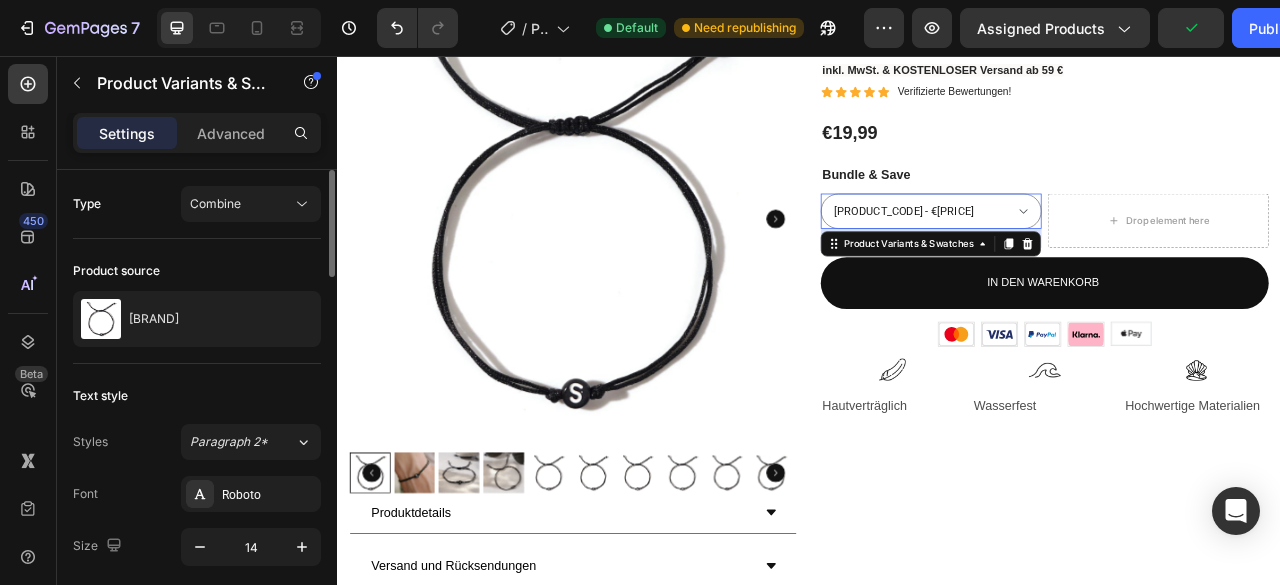 click on "Type Combine" 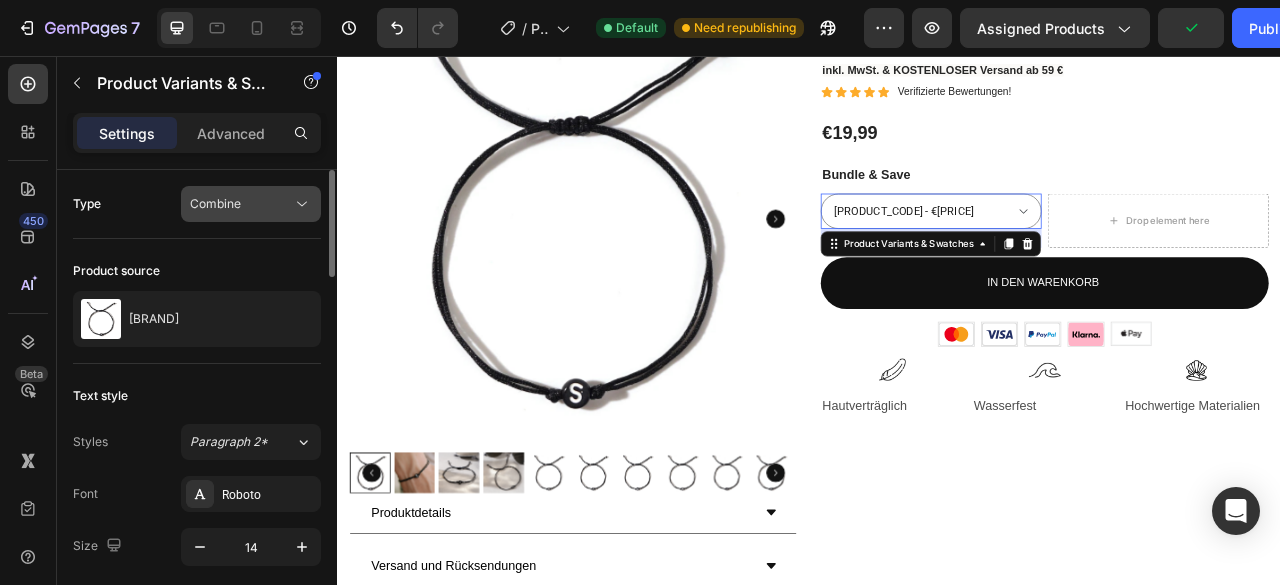 click on "Combine" at bounding box center (241, 204) 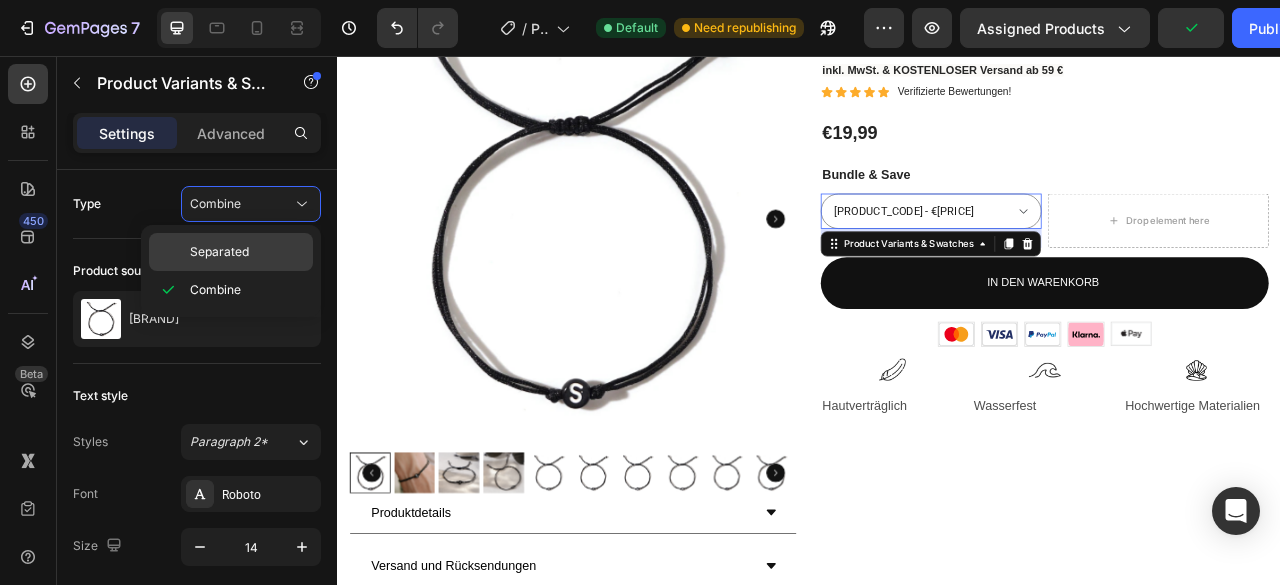 click on "Separated" 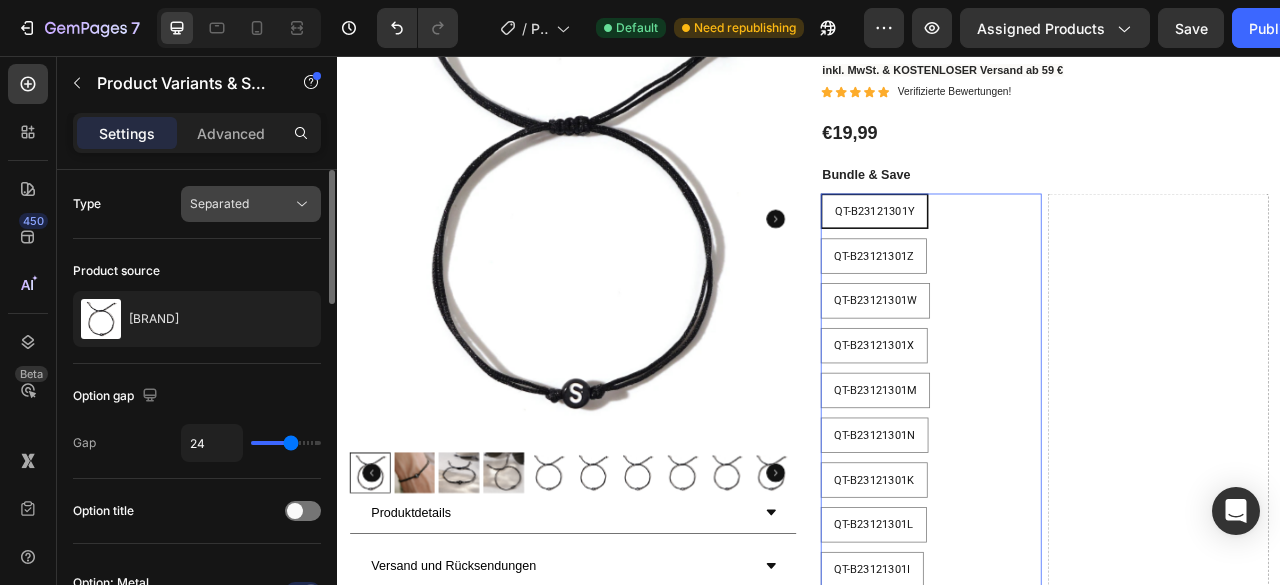 click on "Separated" at bounding box center (241, 204) 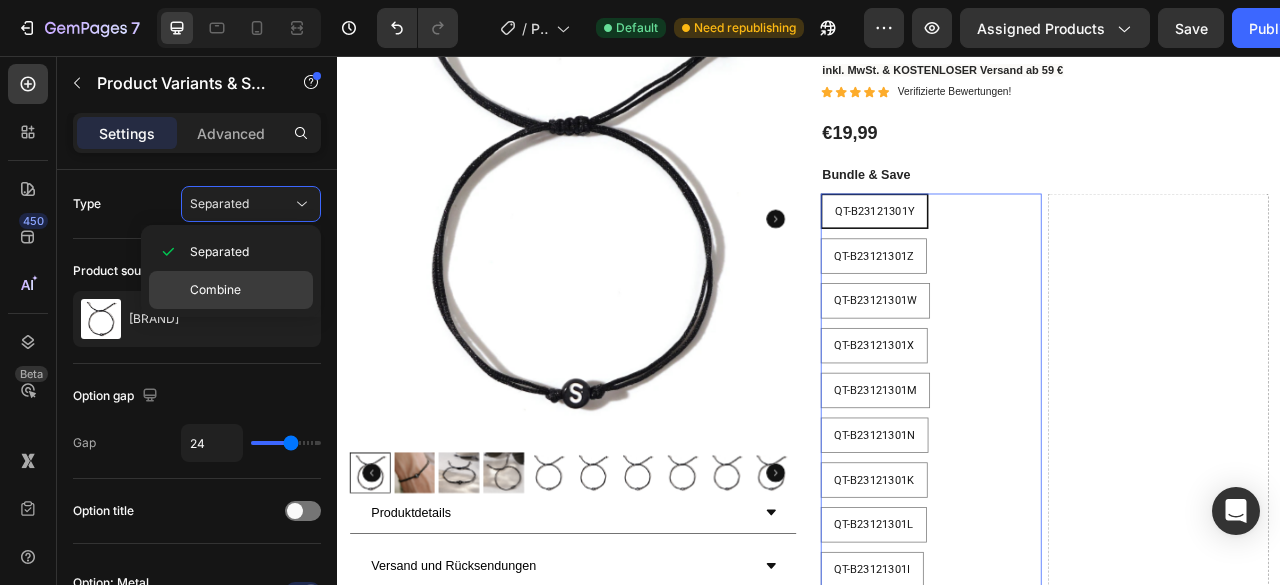 click on "Combine" at bounding box center [247, 290] 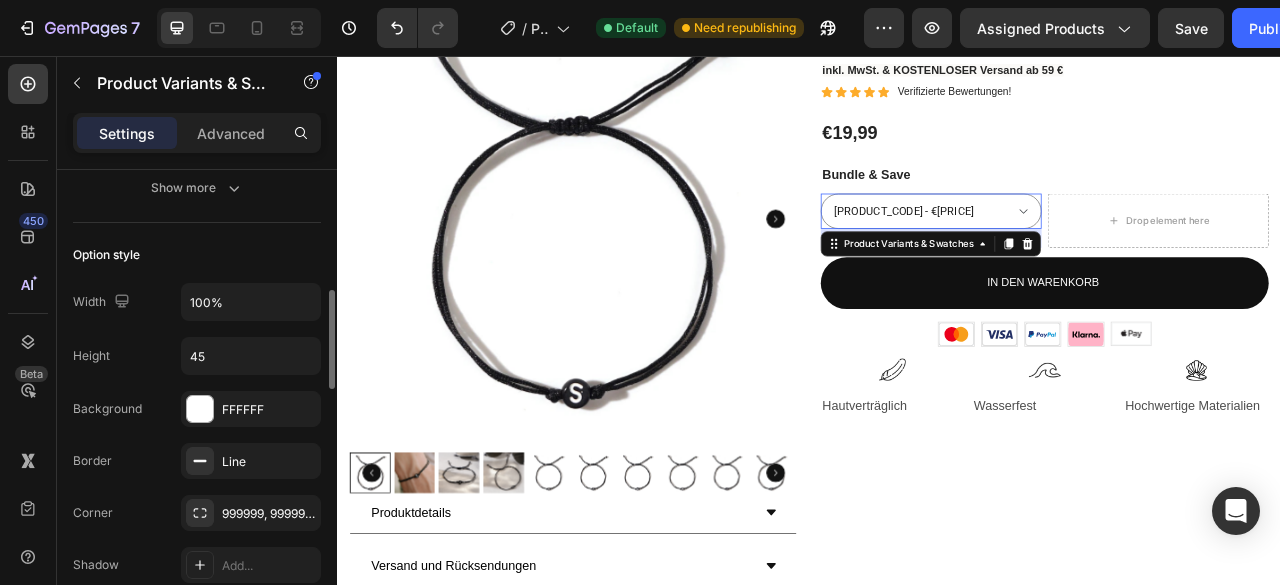 scroll, scrollTop: 0, scrollLeft: 0, axis: both 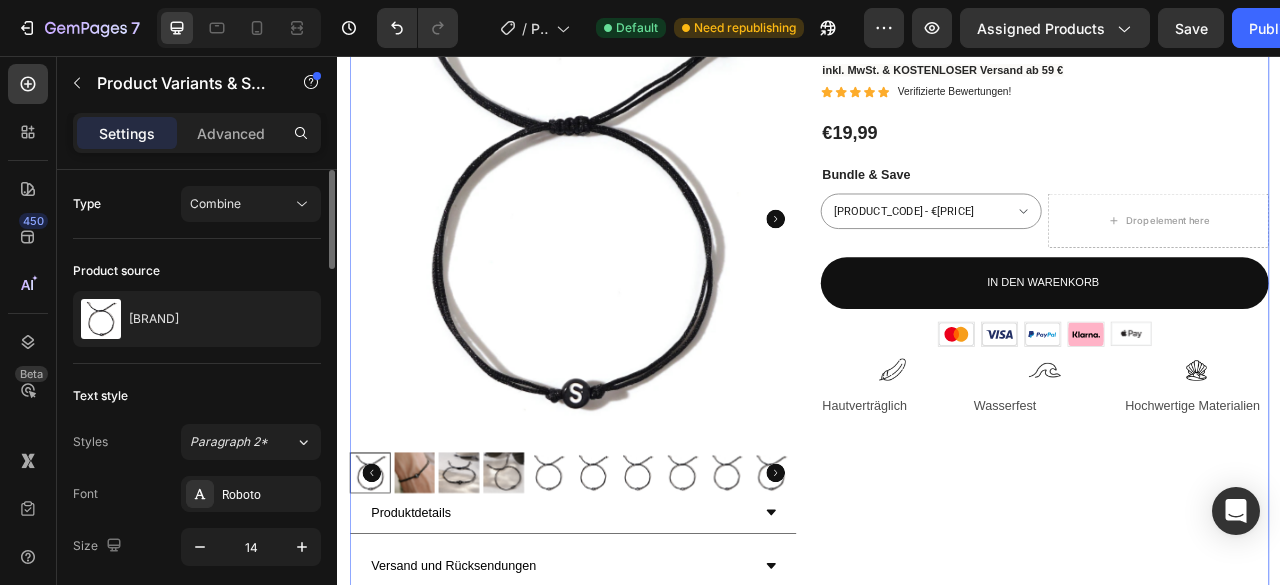 click on "Best Seller Text Block Alphaband Product Title inkl. MwSt. & KOSTENLOSER Versand ab 59 € Text Block Icon Icon Icon Icon Icon Icon List Verifizierte Bewertungen! Text Block Row €19,99 Product Price Product Price Bundle & Save Text Block   QT-B23121301Y - €19,99  QT-B23121301Z - €19,99  QT-B23121301W - €19,99  QT-B23121301X - €19,99  QT-B23121301M - €19,99  QT-B23121301N - €19,99  QT-B23121301K - €19,99  QT-B23121301L - €19,99  QT-B23121301I - €19,99  QT-B23121301J - €19,99  QT-B23121301G - €19,99  QT-B23121301H - €19,99  QT-B23121301U - €19,99  QT-B23121301V - €19,99  QT-B23121301S - €19,99  QT-B23121301T - €19,99  QT-B23121301Q - €19,99  QT-B23121301R - €19,99  QT-B23121301O - €19,99  QT-B23121301P - €19,99  QT-B23121301E - €19,99  QT-B23121301F - €19,99  QT-B23121301C - €19,99  QT-B23121301D - €19,99  QT-B23121301A - €19,99  QT-B23121301B - €19,99  Product Variants & Swatches
Drop element here Row In den Warenkorb Add to Cart Image Row" at bounding box center (1237, 388) 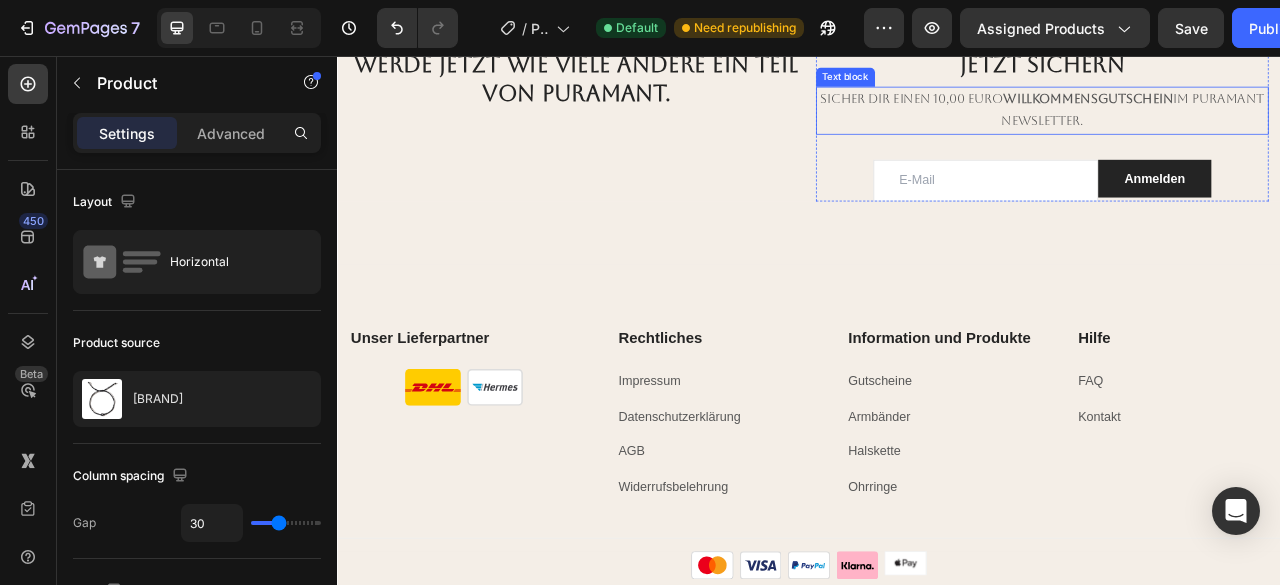 scroll, scrollTop: 3899, scrollLeft: 0, axis: vertical 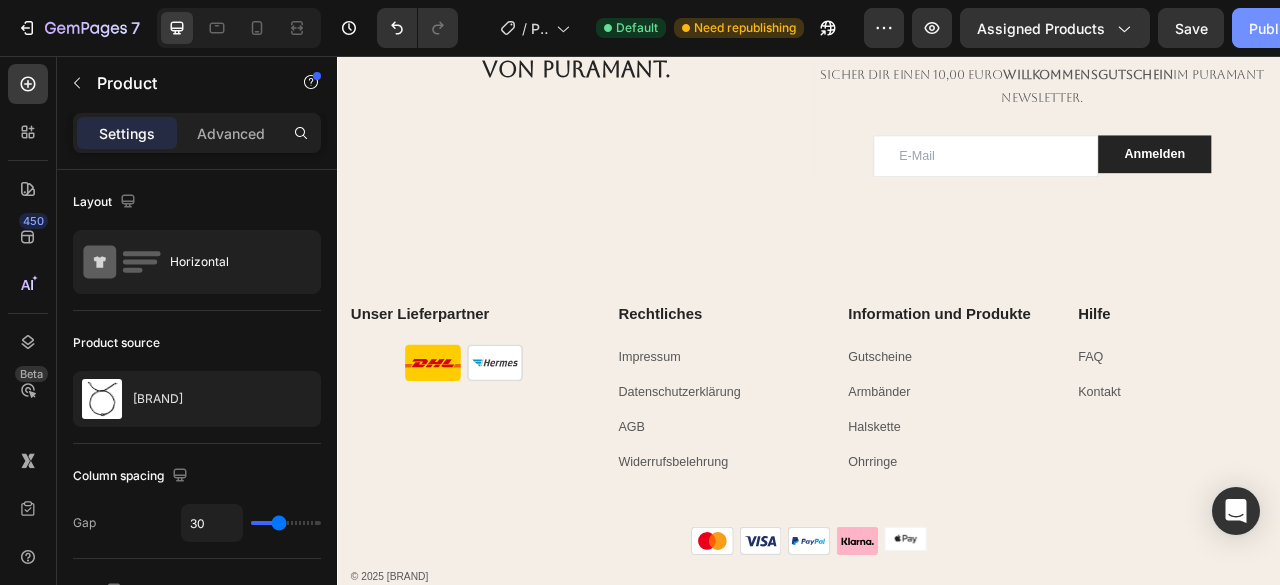 click on "Publish" at bounding box center [1274, 28] 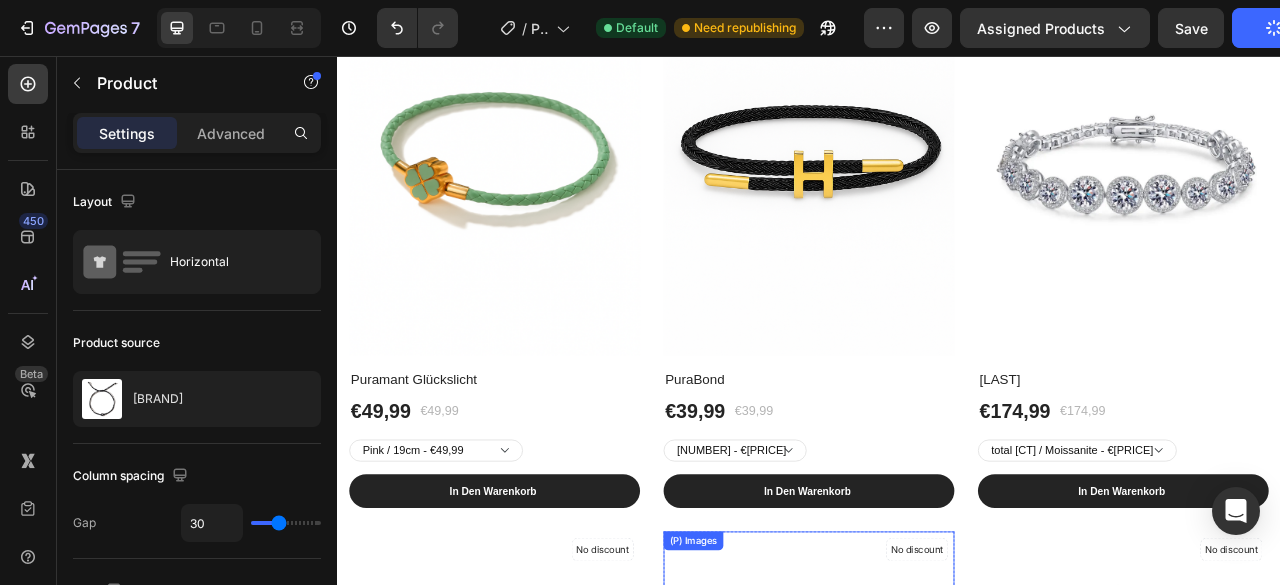 scroll, scrollTop: 1599, scrollLeft: 0, axis: vertical 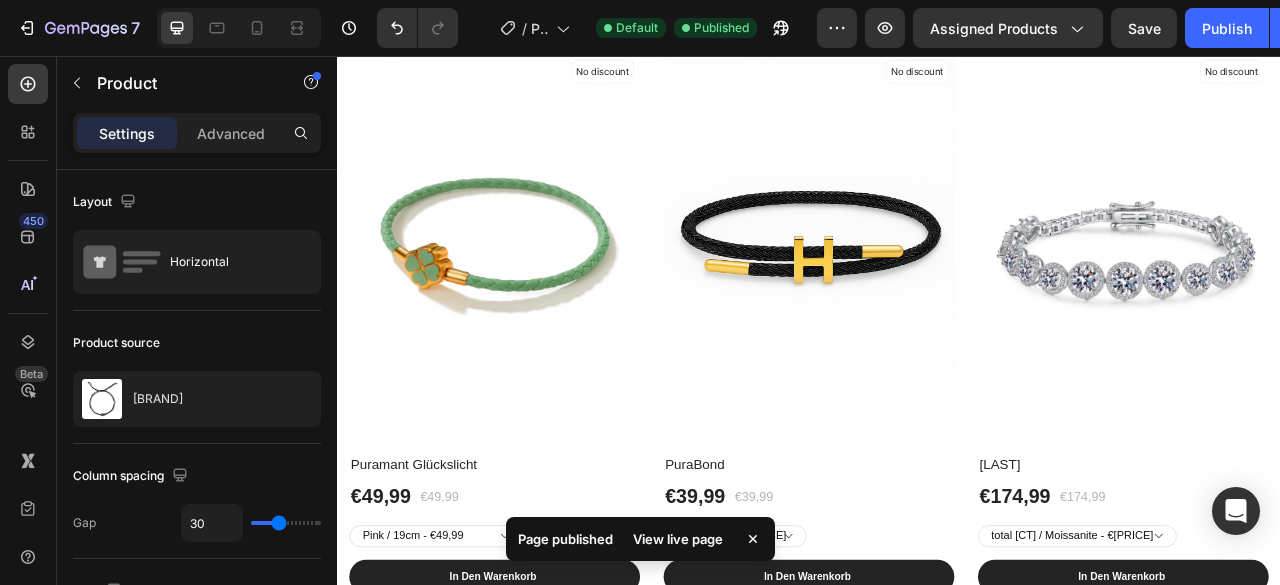 drag, startPoint x: 0, startPoint y: 17, endPoint x: 26, endPoint y: 23, distance: 26.683329 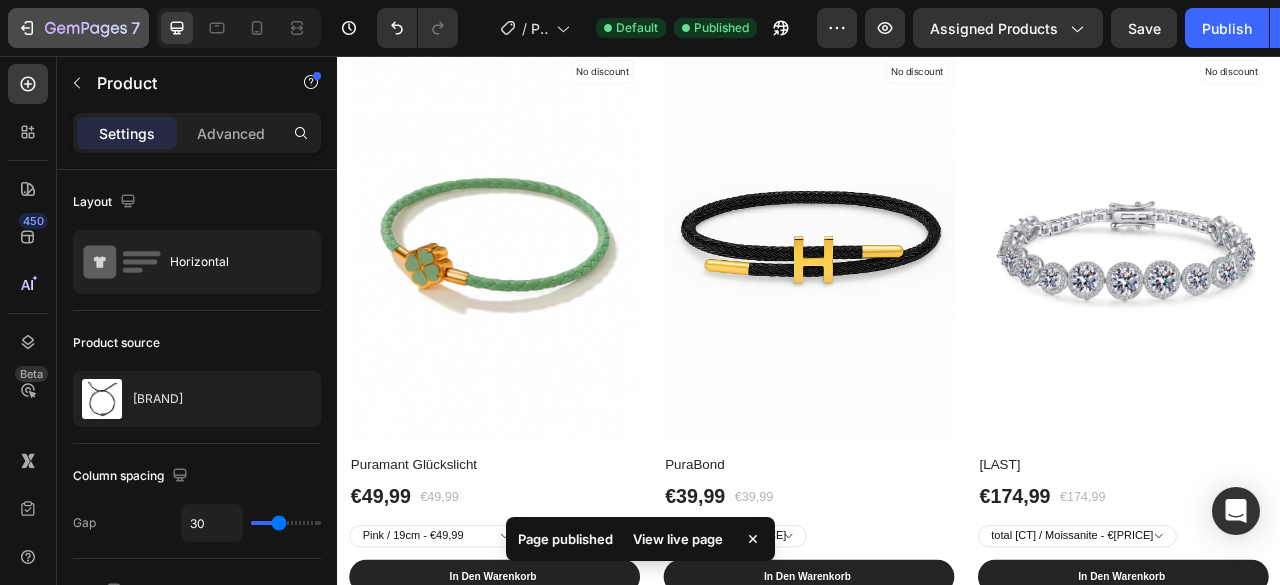 click on "7" 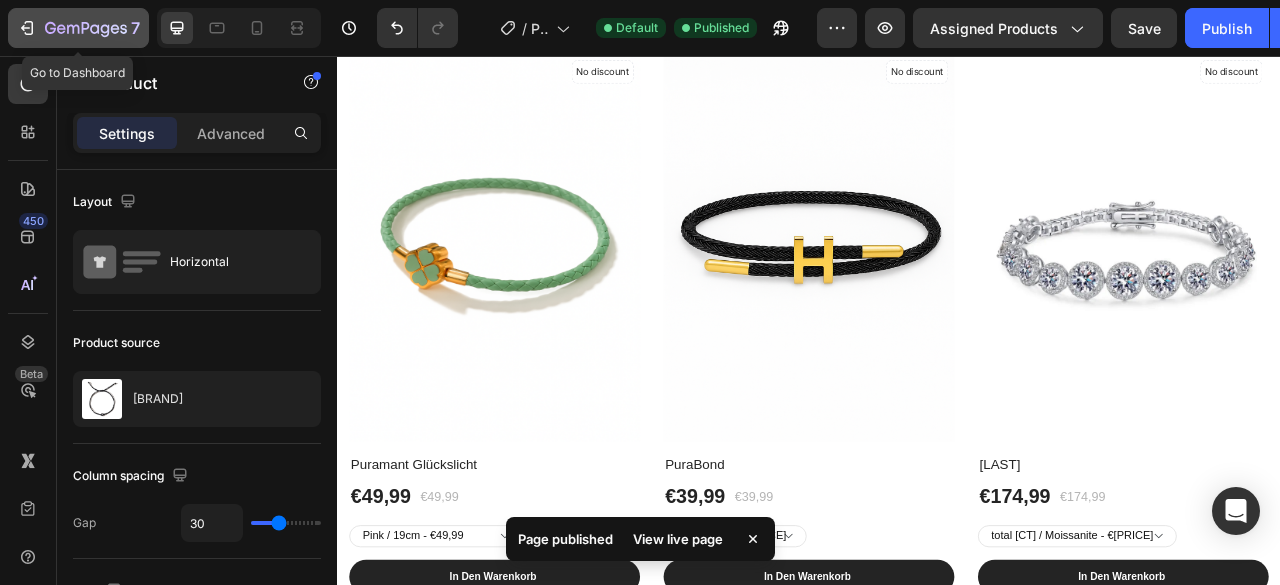 click 